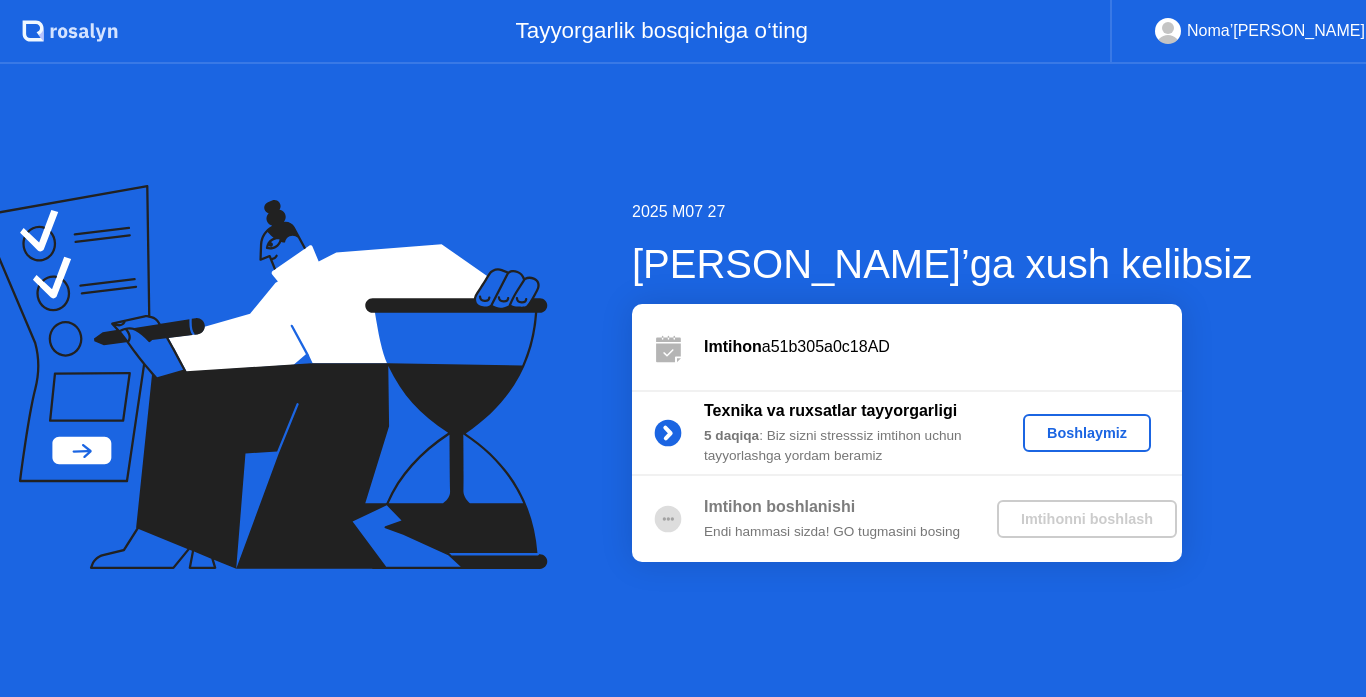 scroll, scrollTop: 0, scrollLeft: 0, axis: both 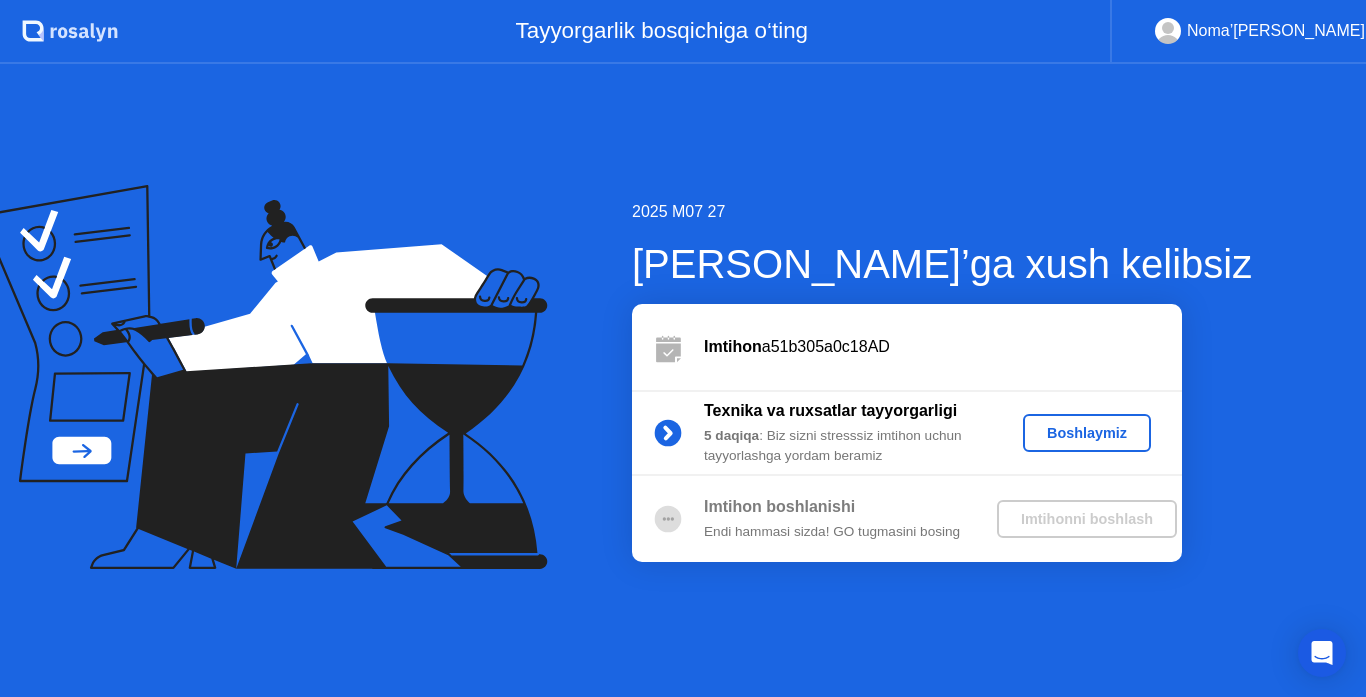 click on "Boshlaymiz" 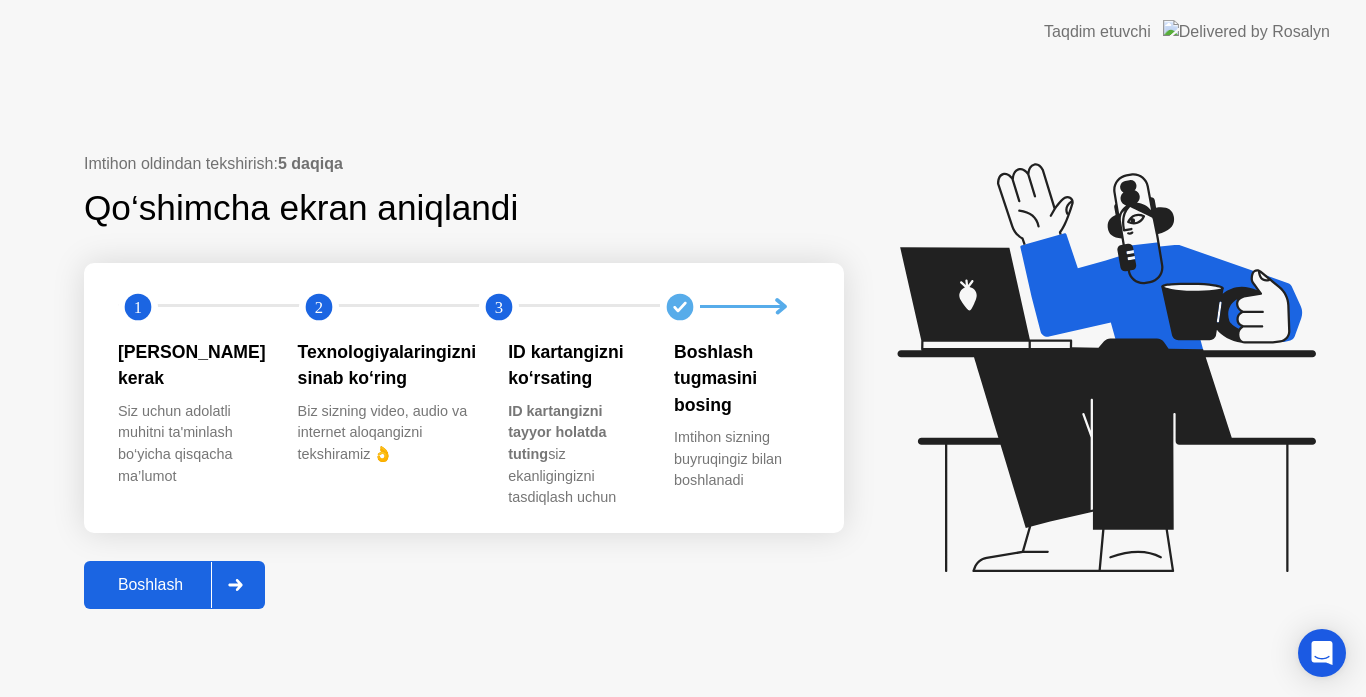 click 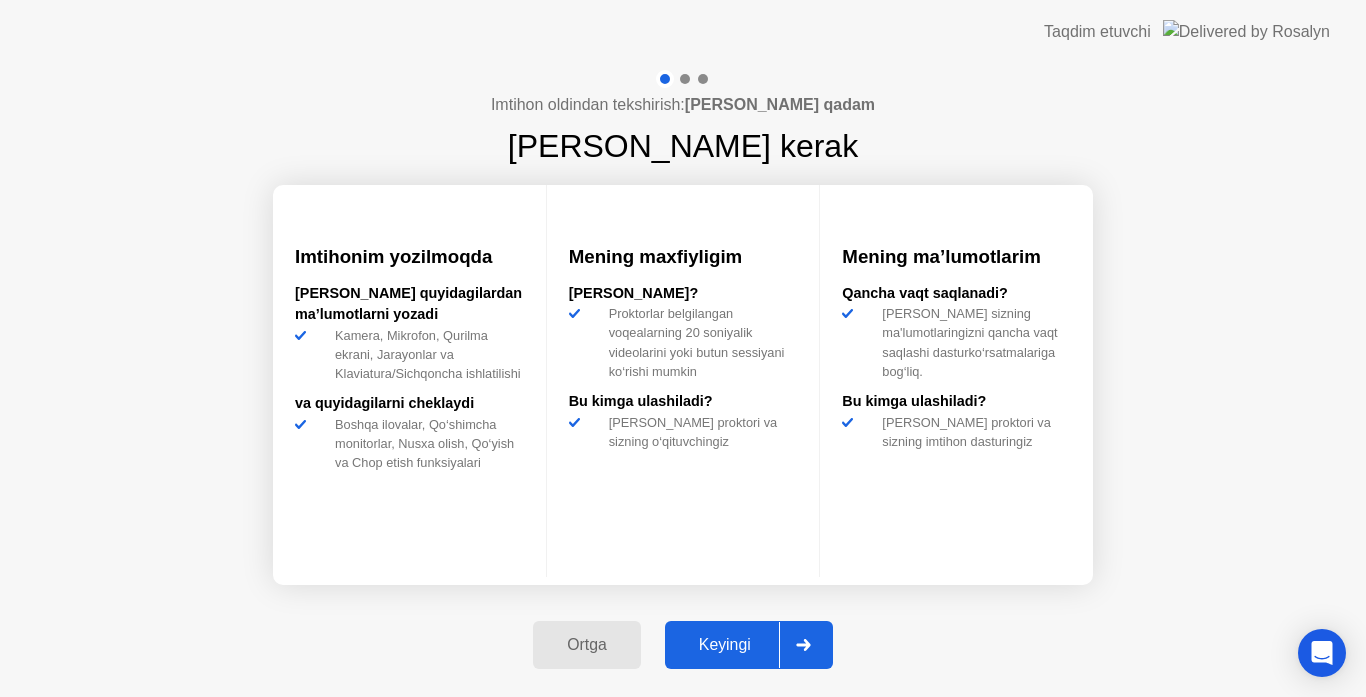 drag, startPoint x: 901, startPoint y: 658, endPoint x: 835, endPoint y: 653, distance: 66.189125 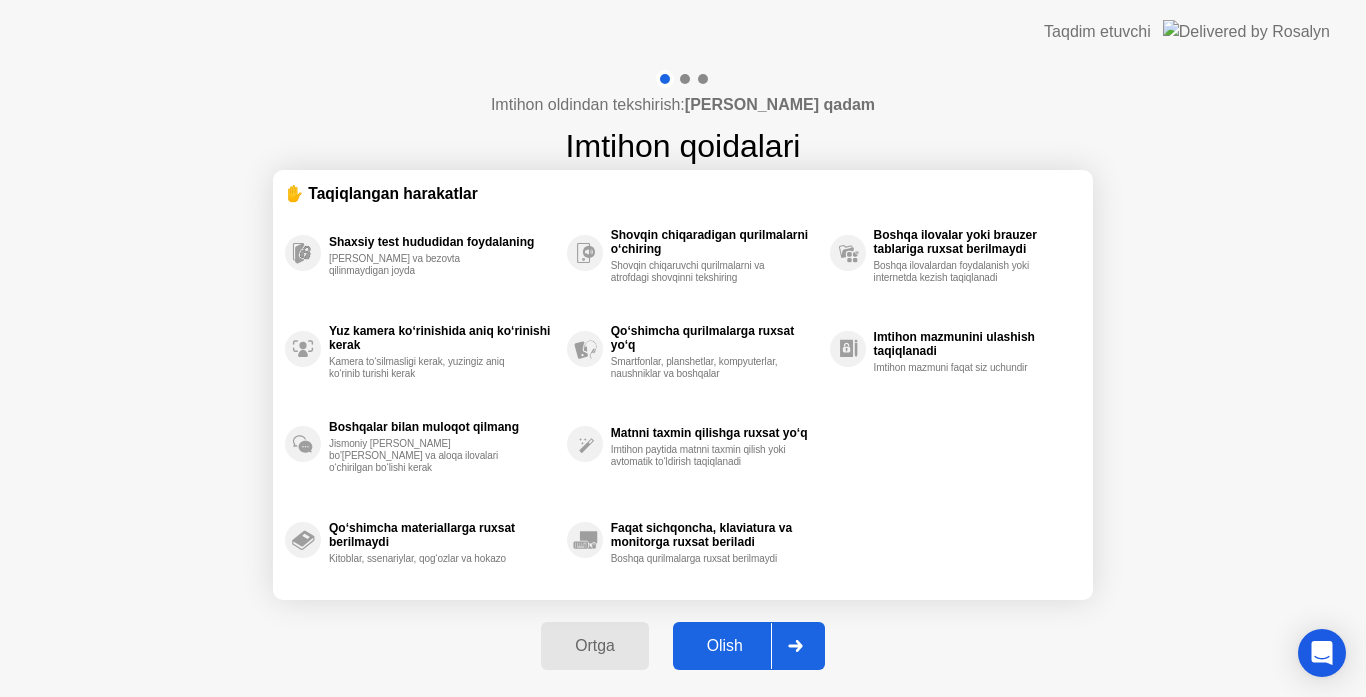 click 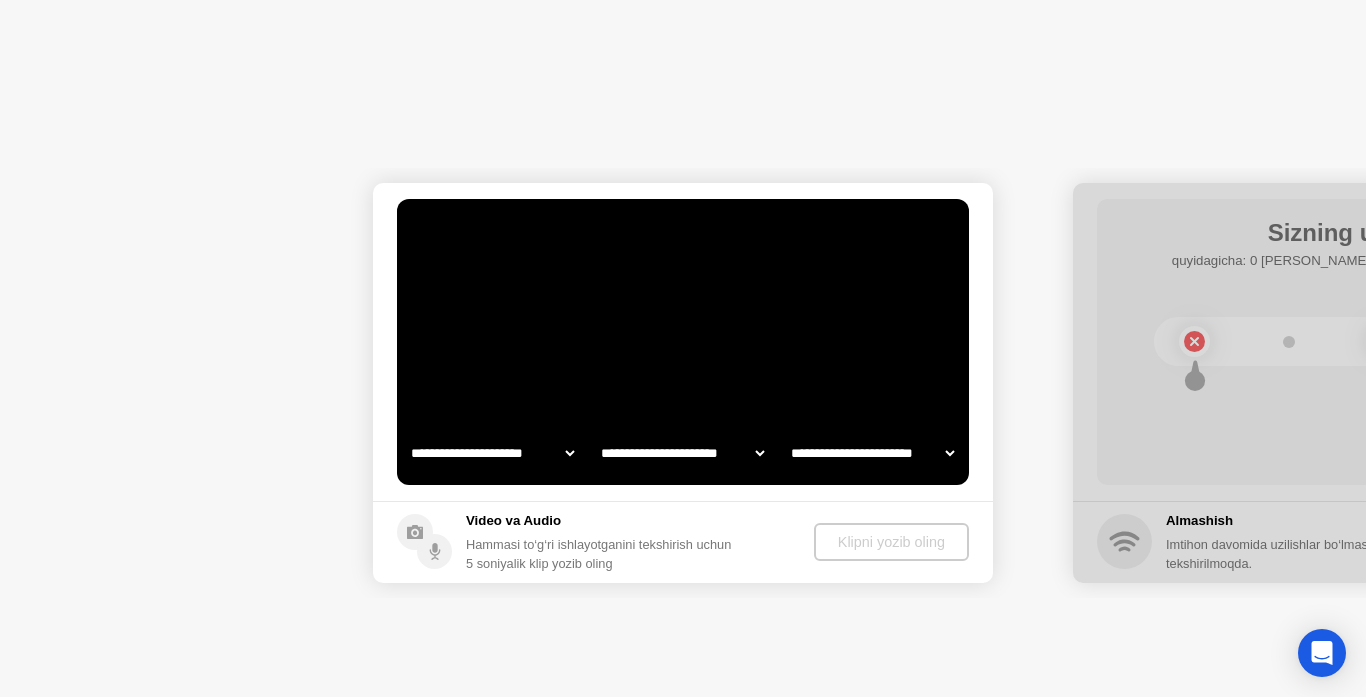 select on "**********" 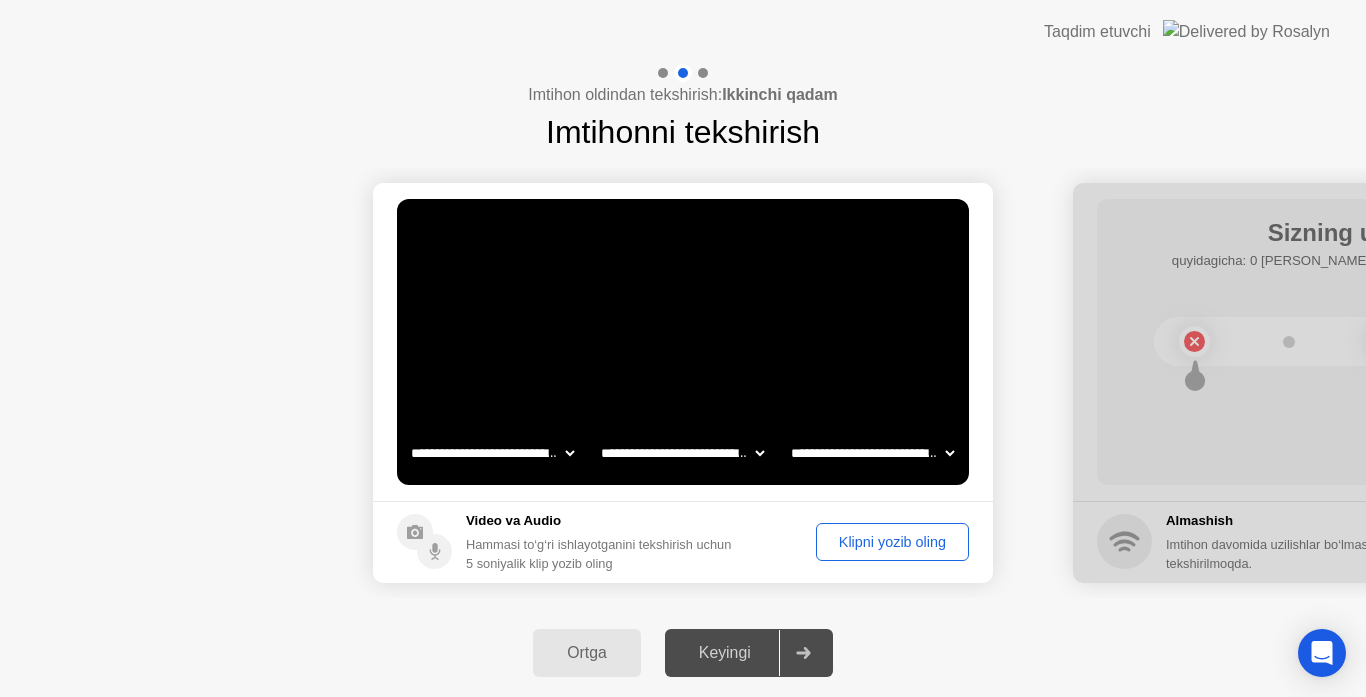 click on "Klipni yozib oling" 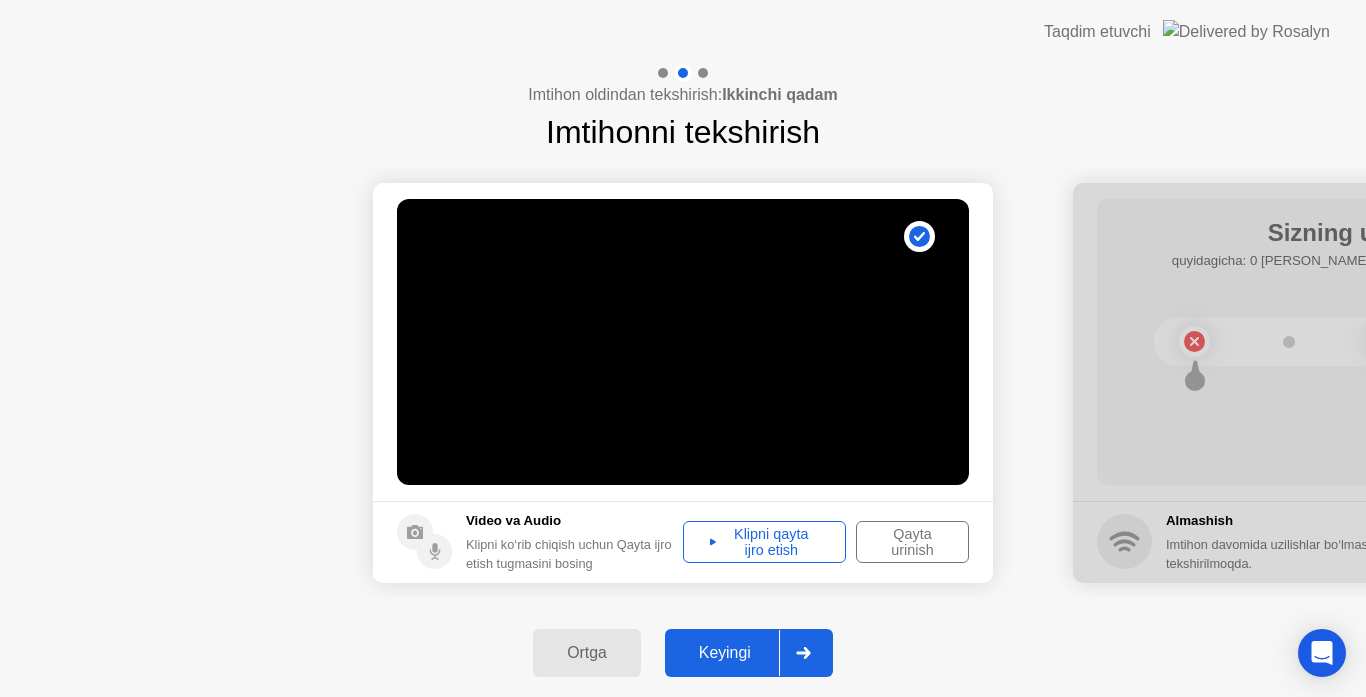 click 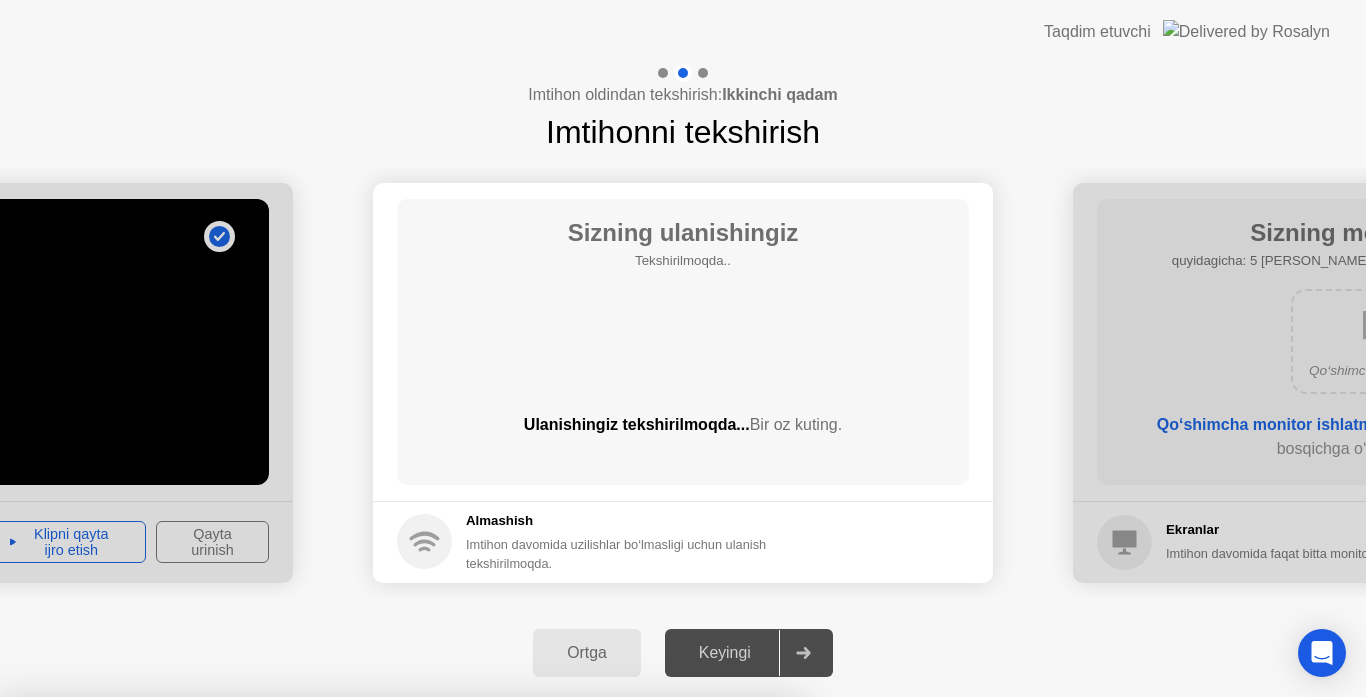 click on "Ilova yopish" at bounding box center (400, 1081) 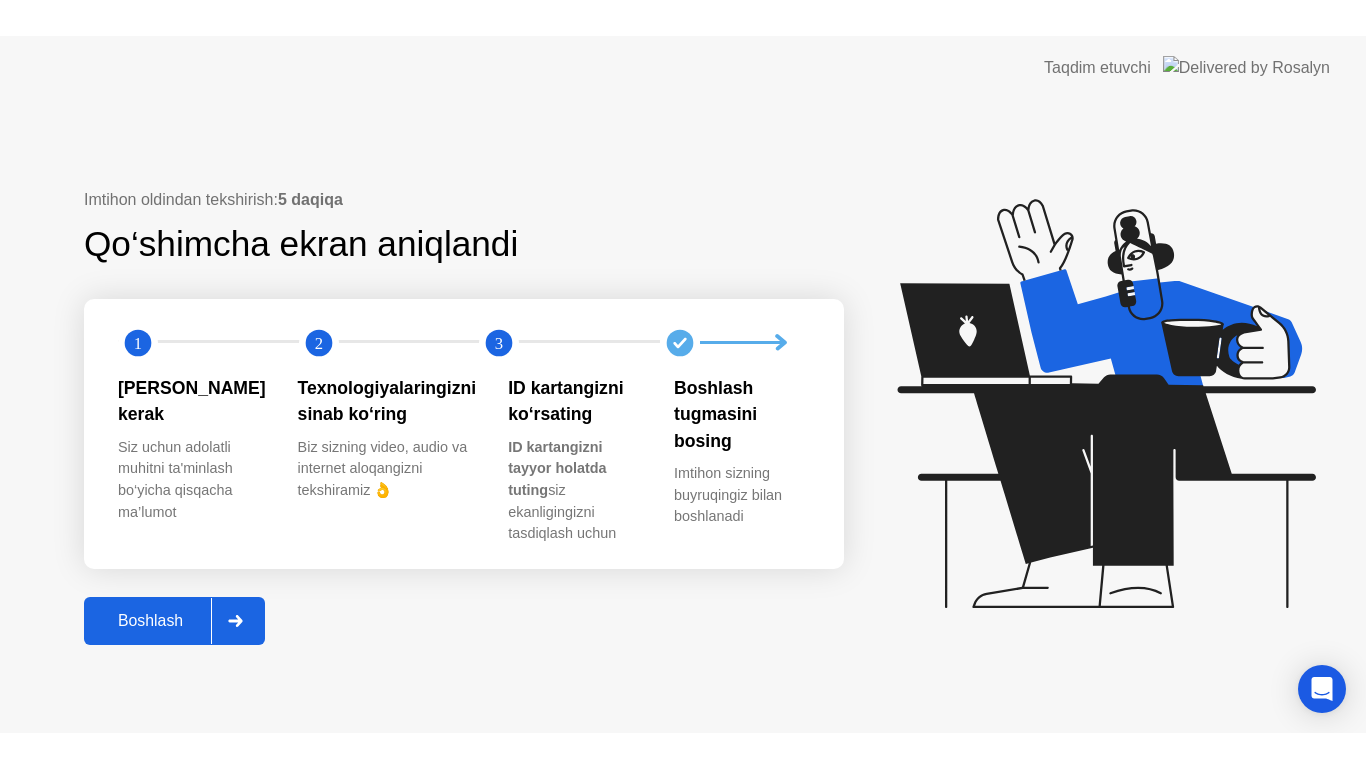 scroll, scrollTop: 0, scrollLeft: 0, axis: both 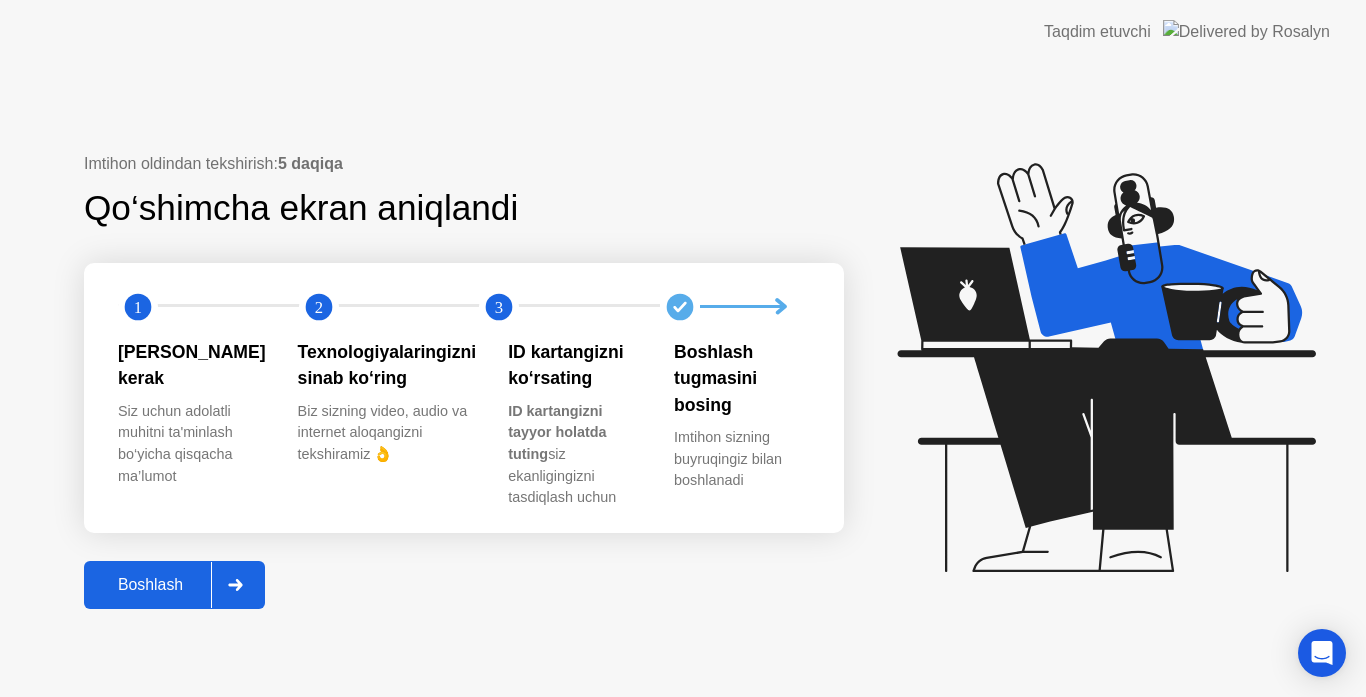click 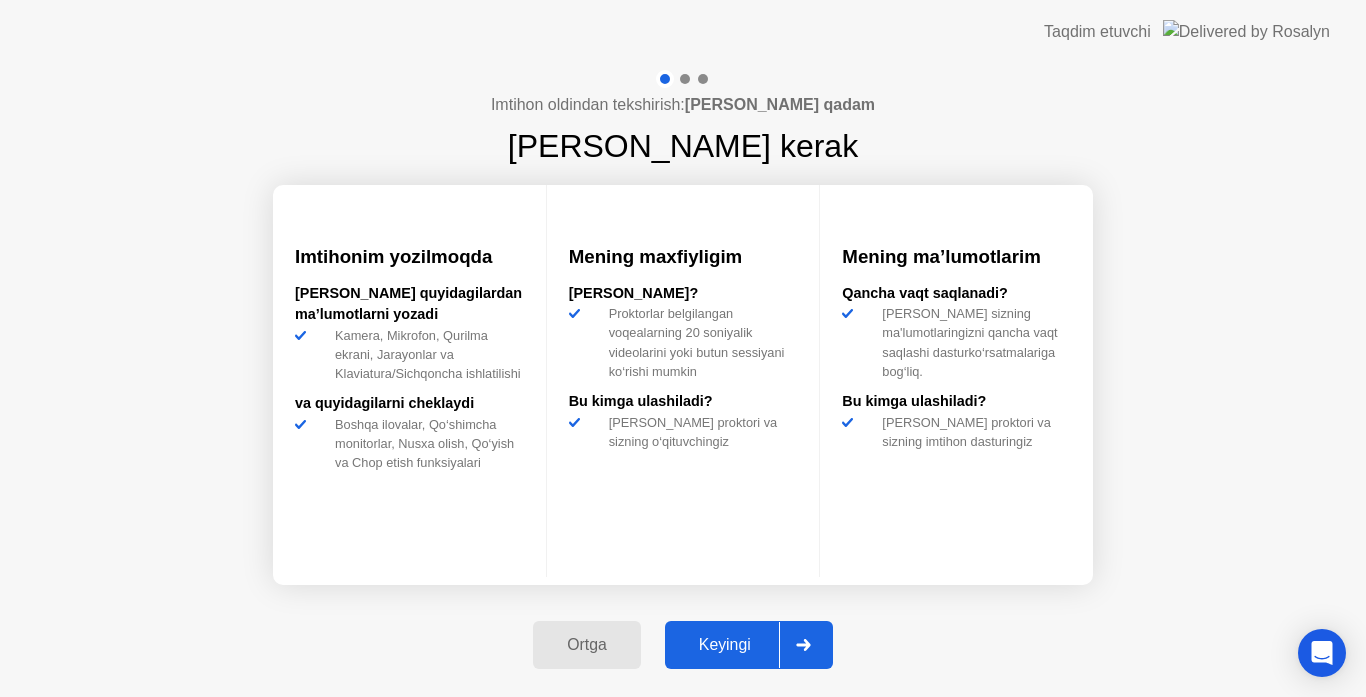 click 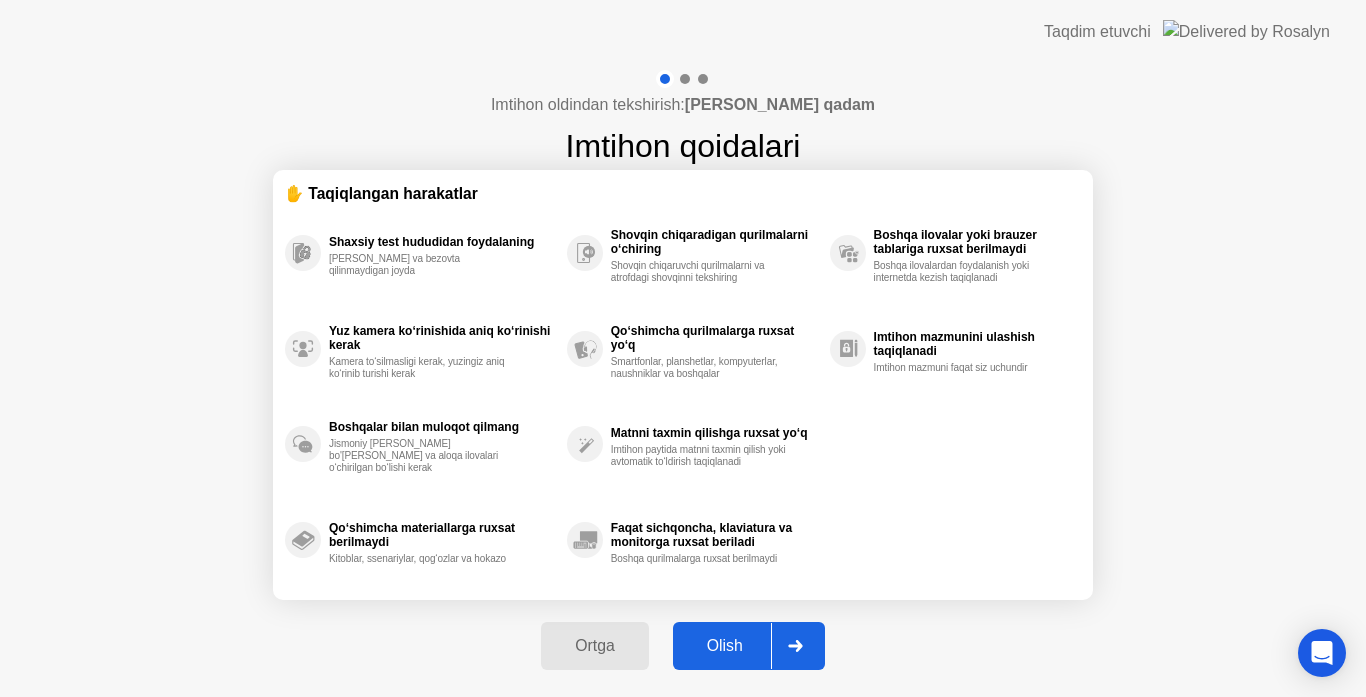click 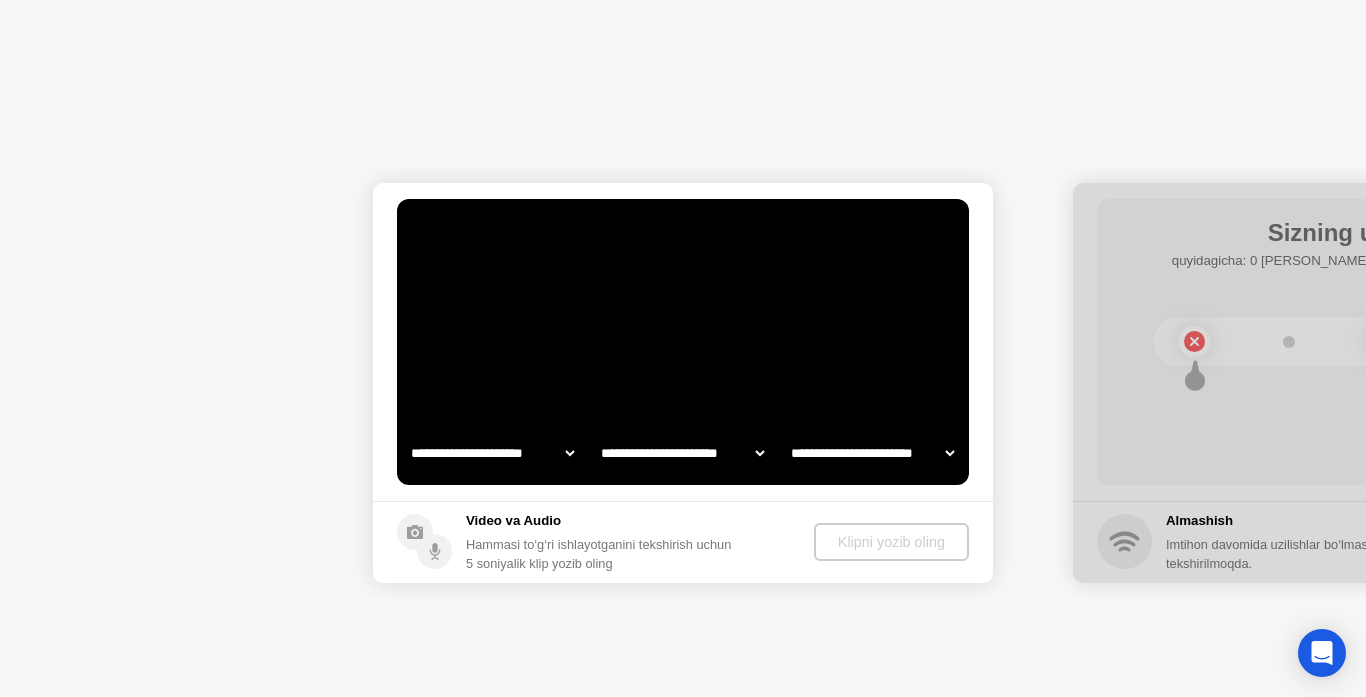 select on "**********" 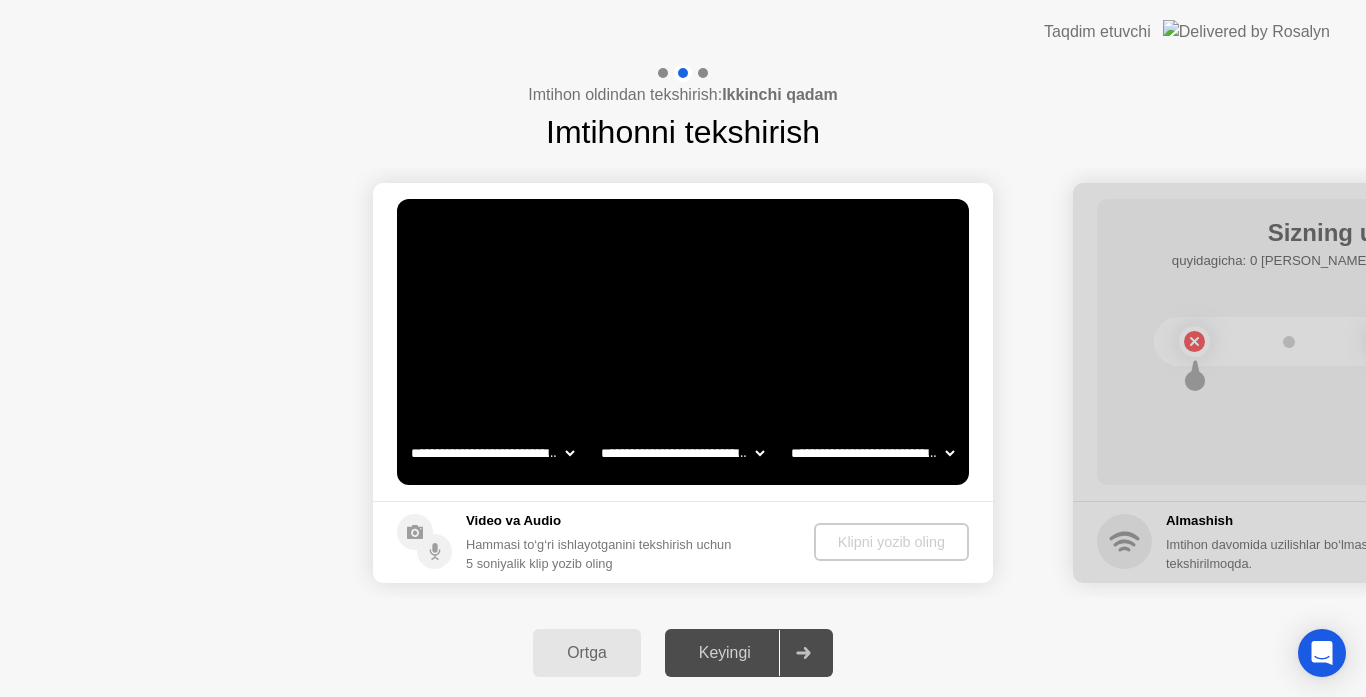 click 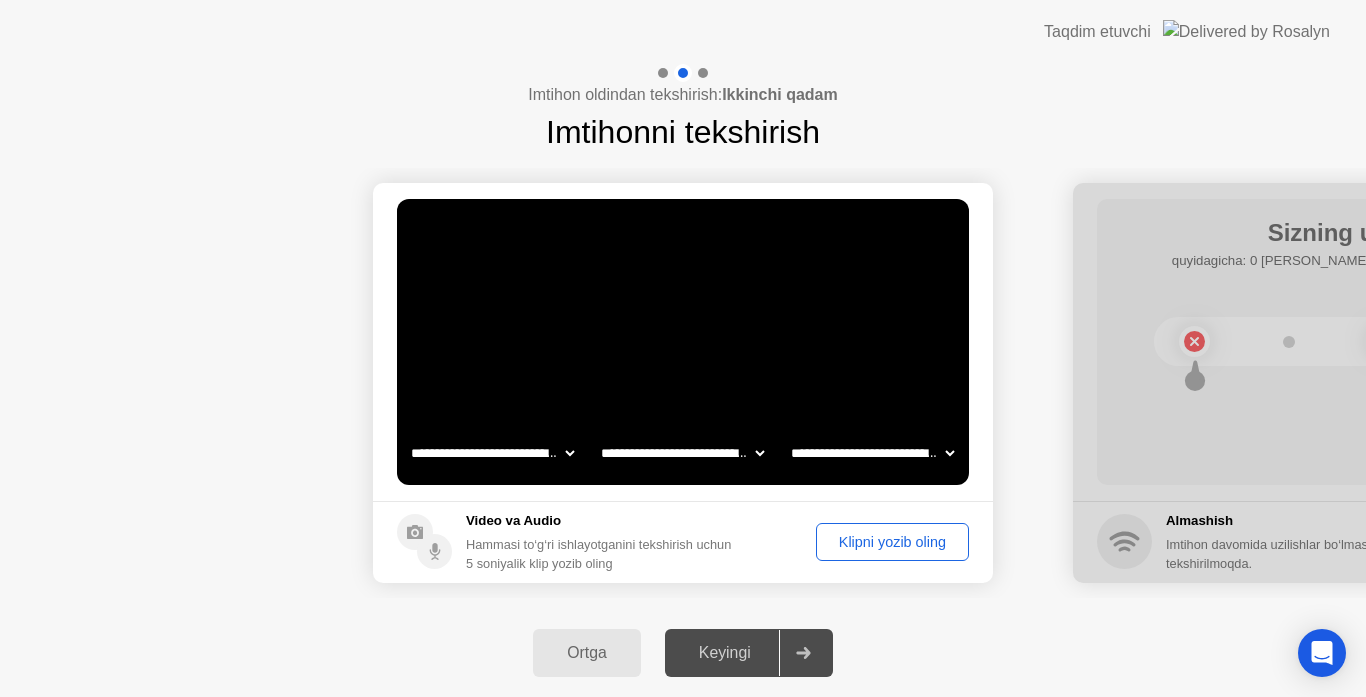 click on "Klipni yozib oling" 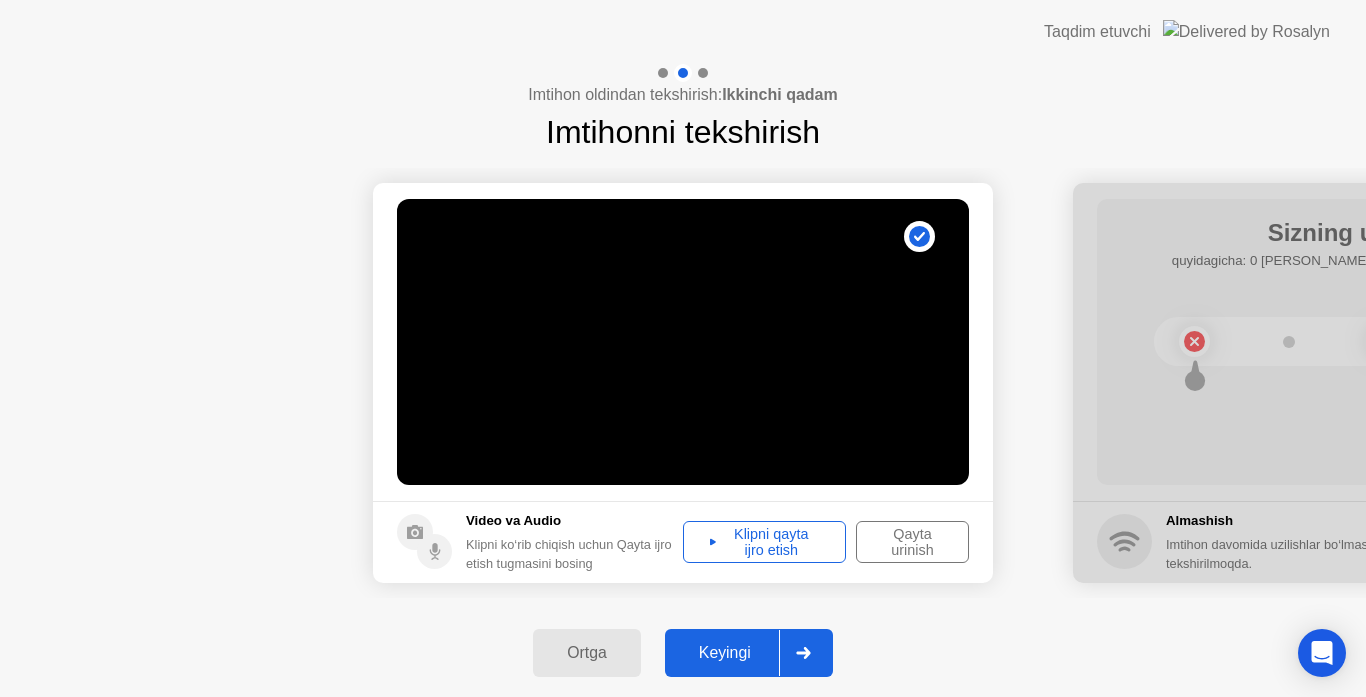 click 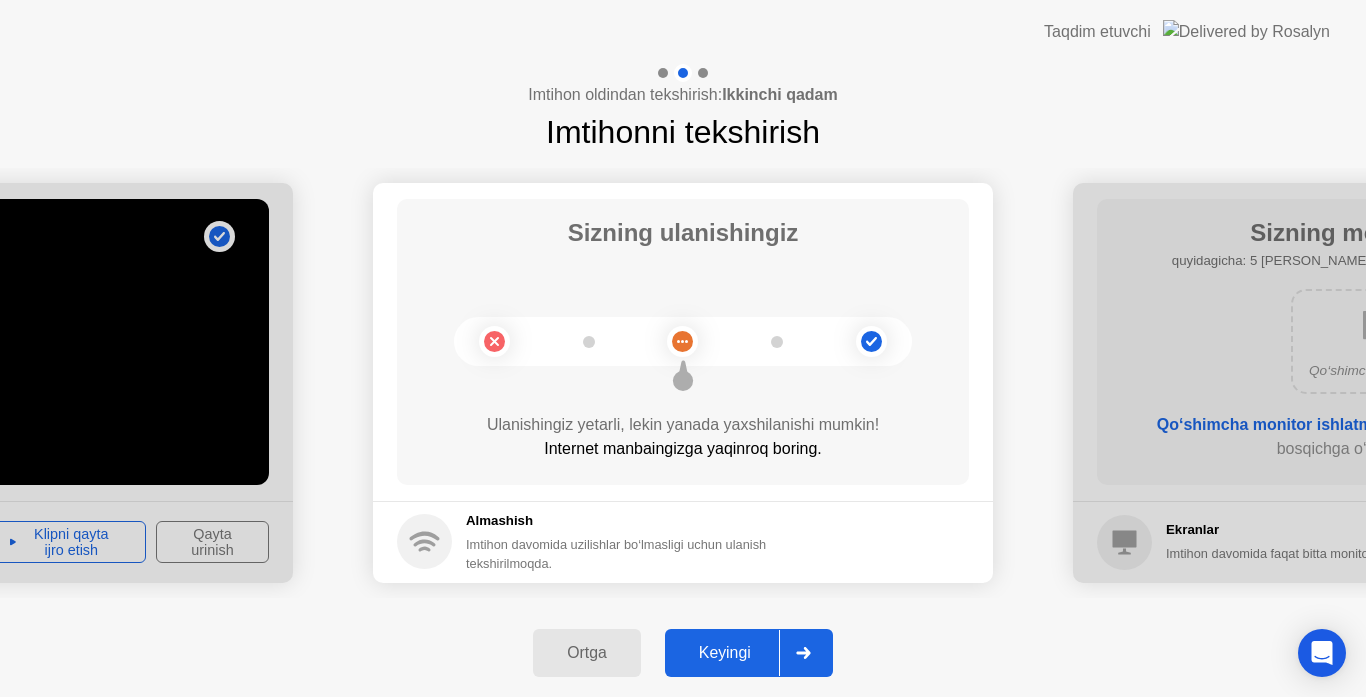 click 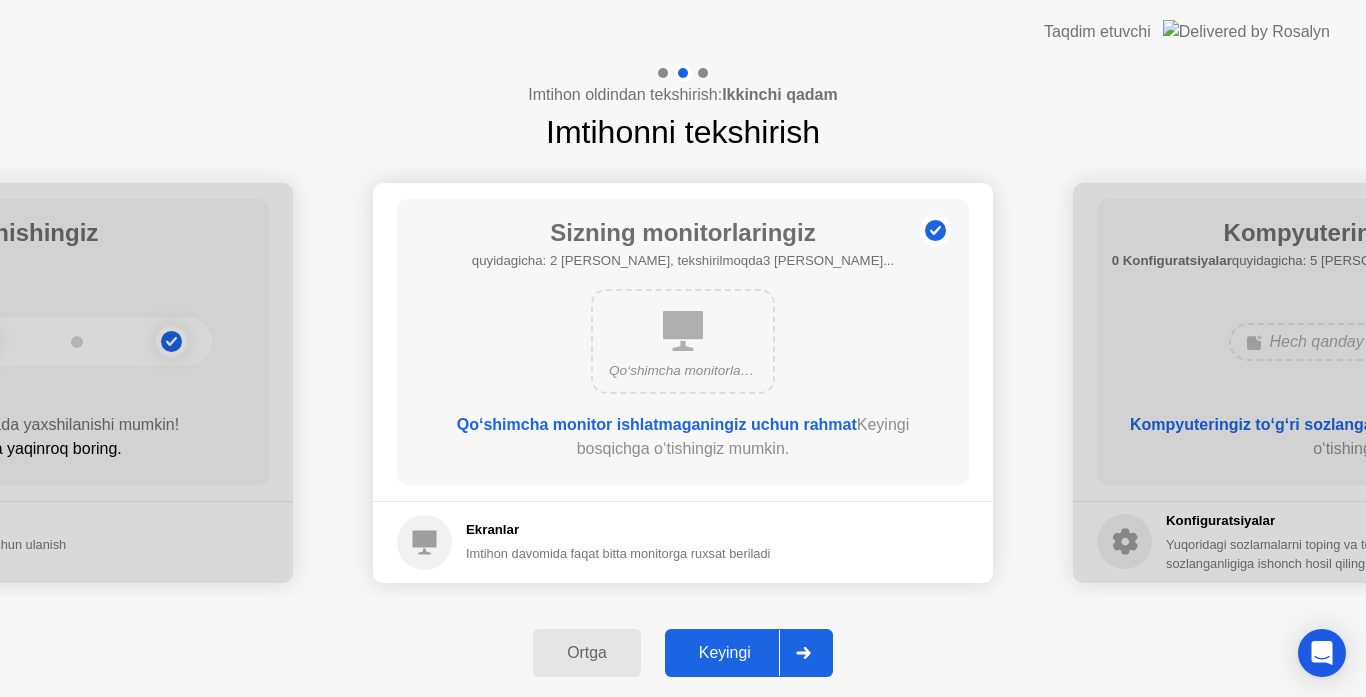 click 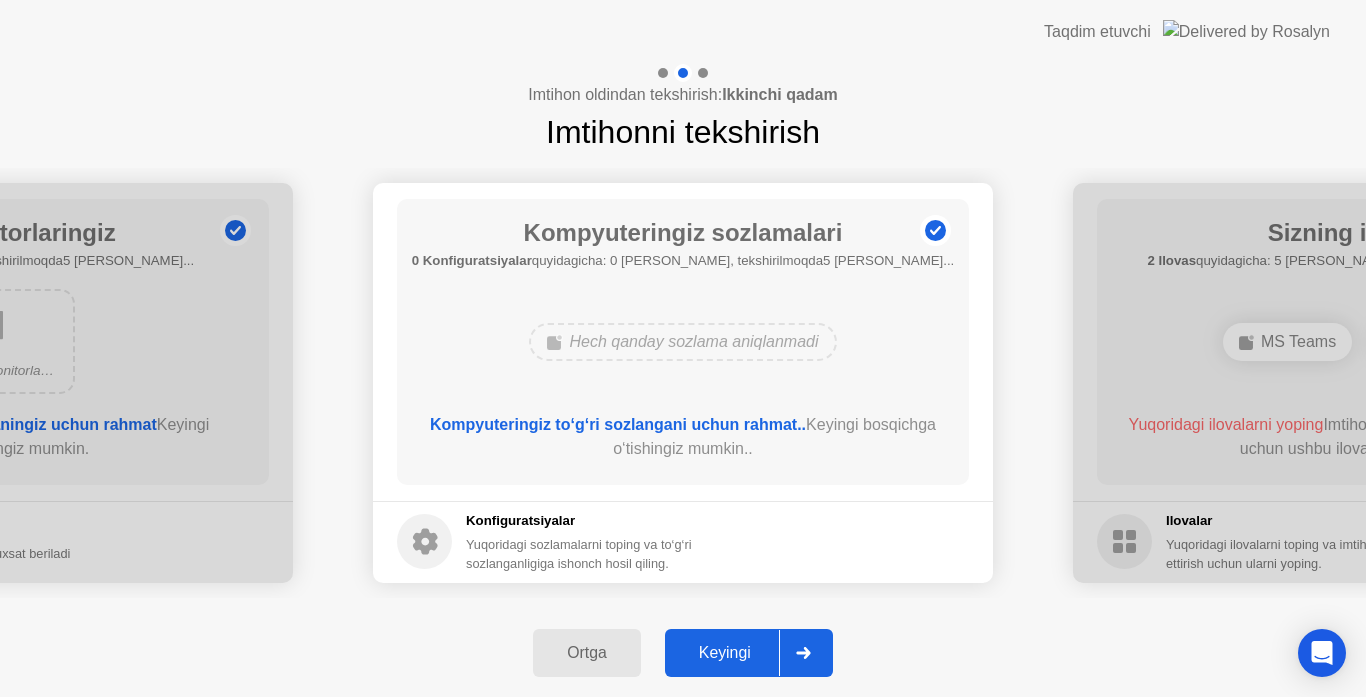 click 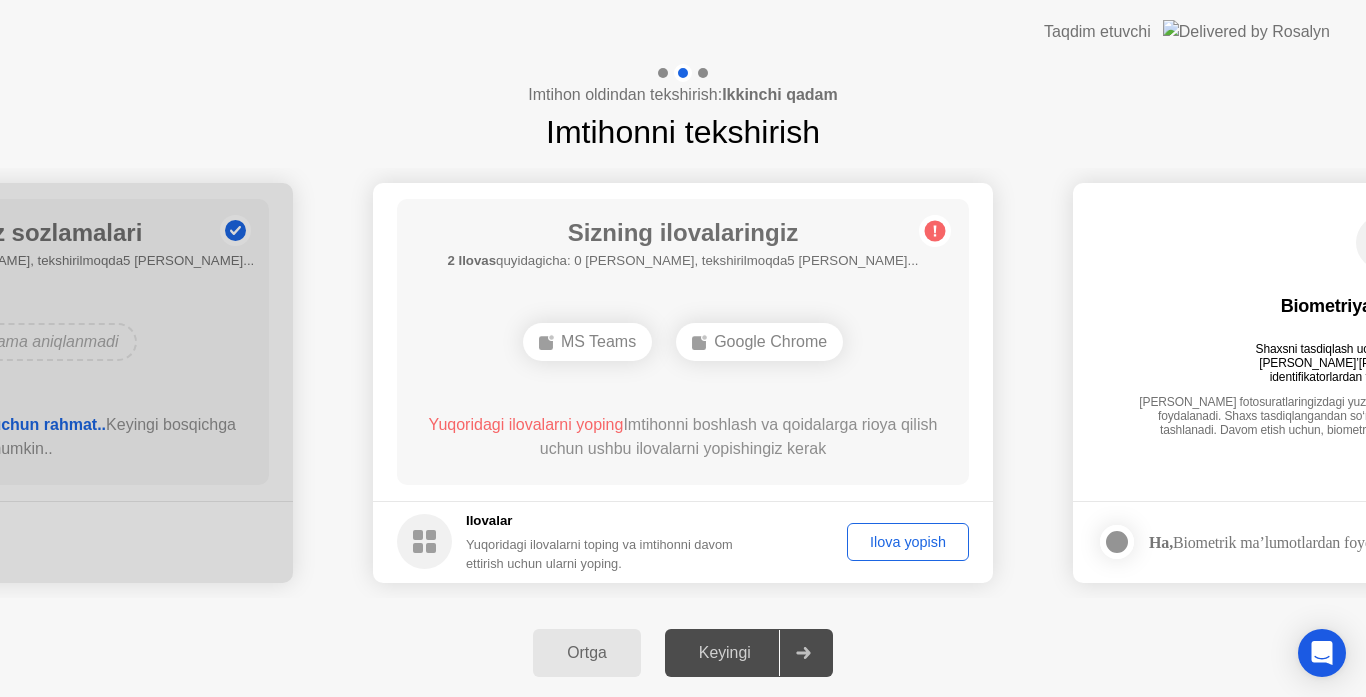 click on "Ilova yopish" 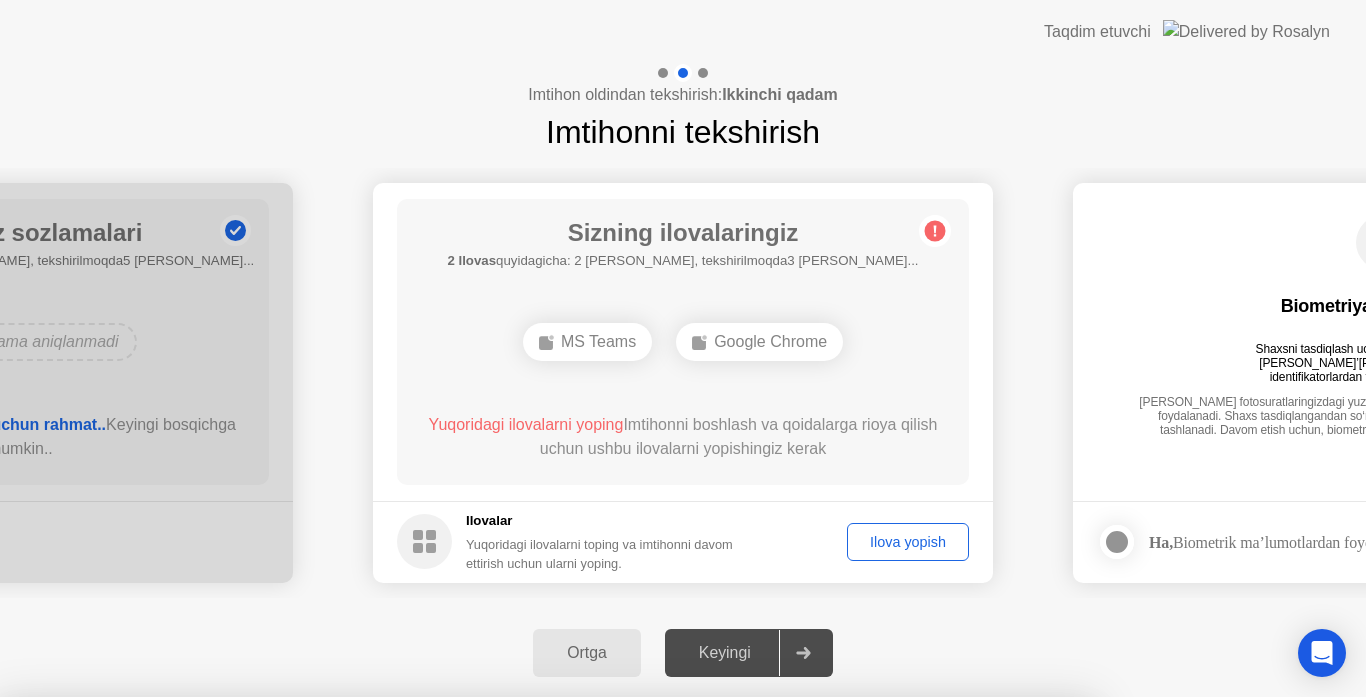 click on "Tasdiqlash" at bounding box center (630, 973) 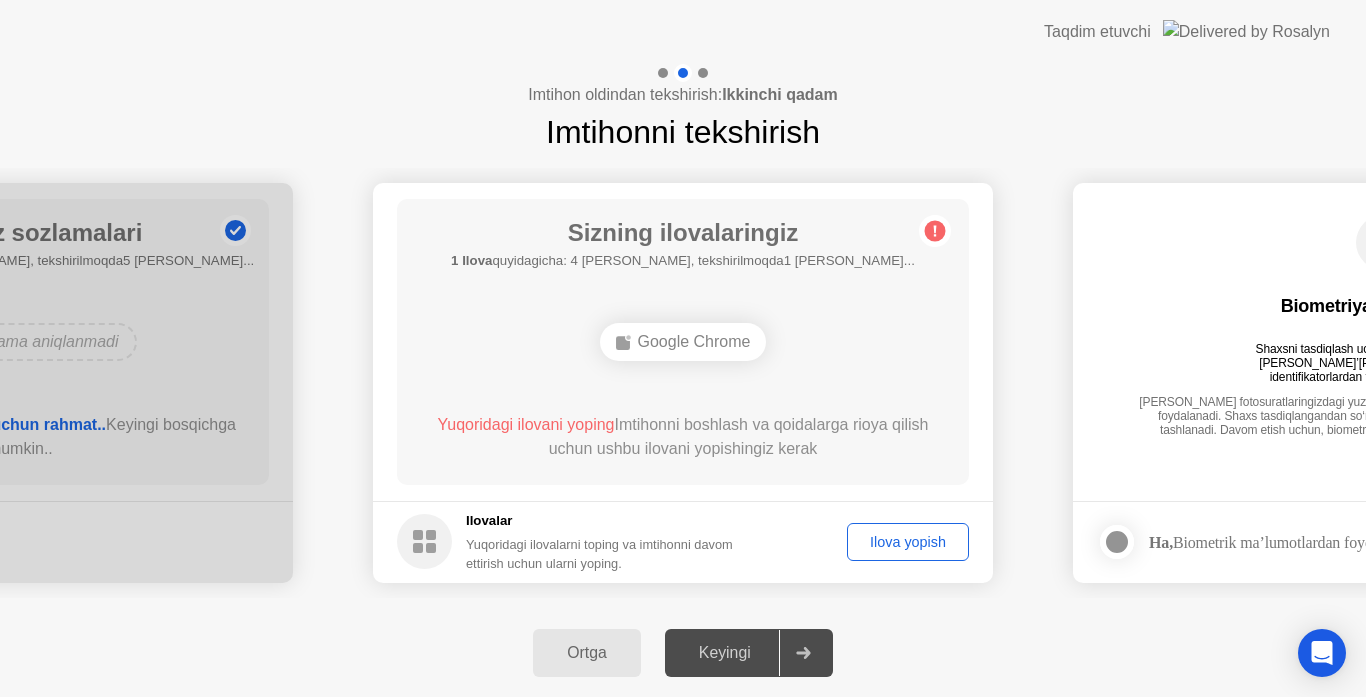 click on "Ilova yopish" 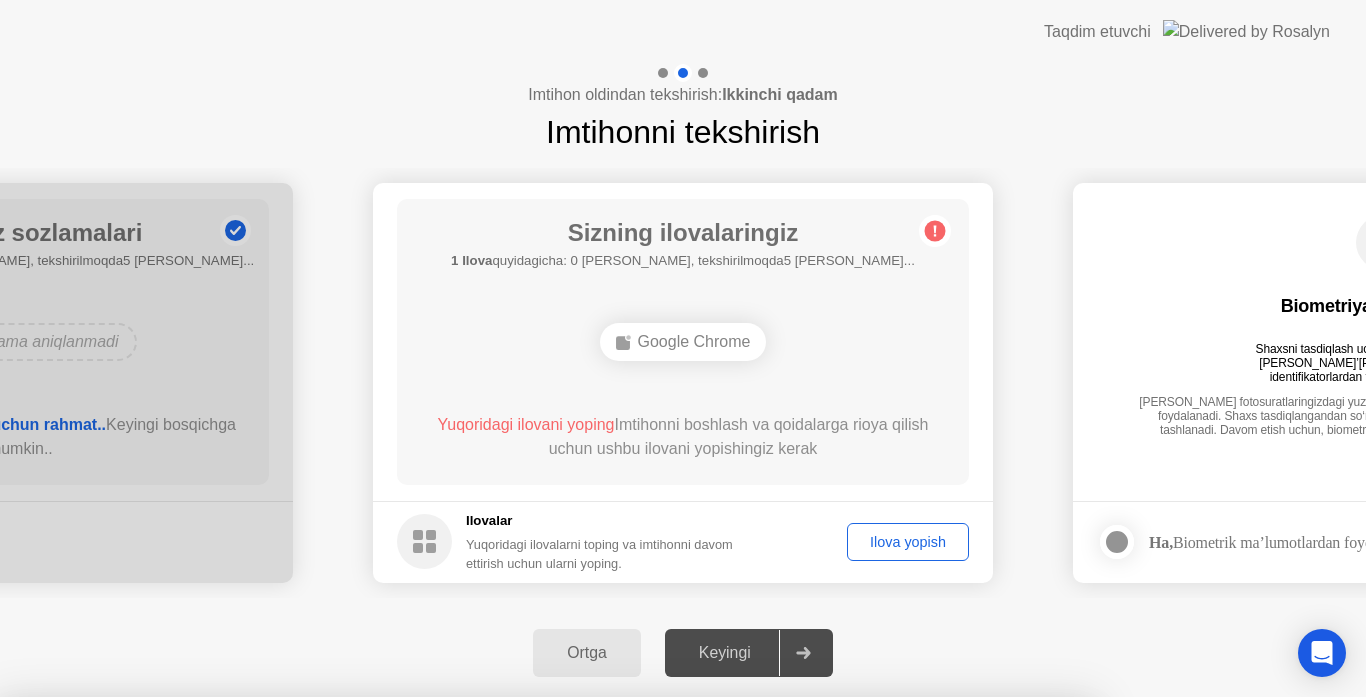 click on "Tasdiqlash" at bounding box center (630, 973) 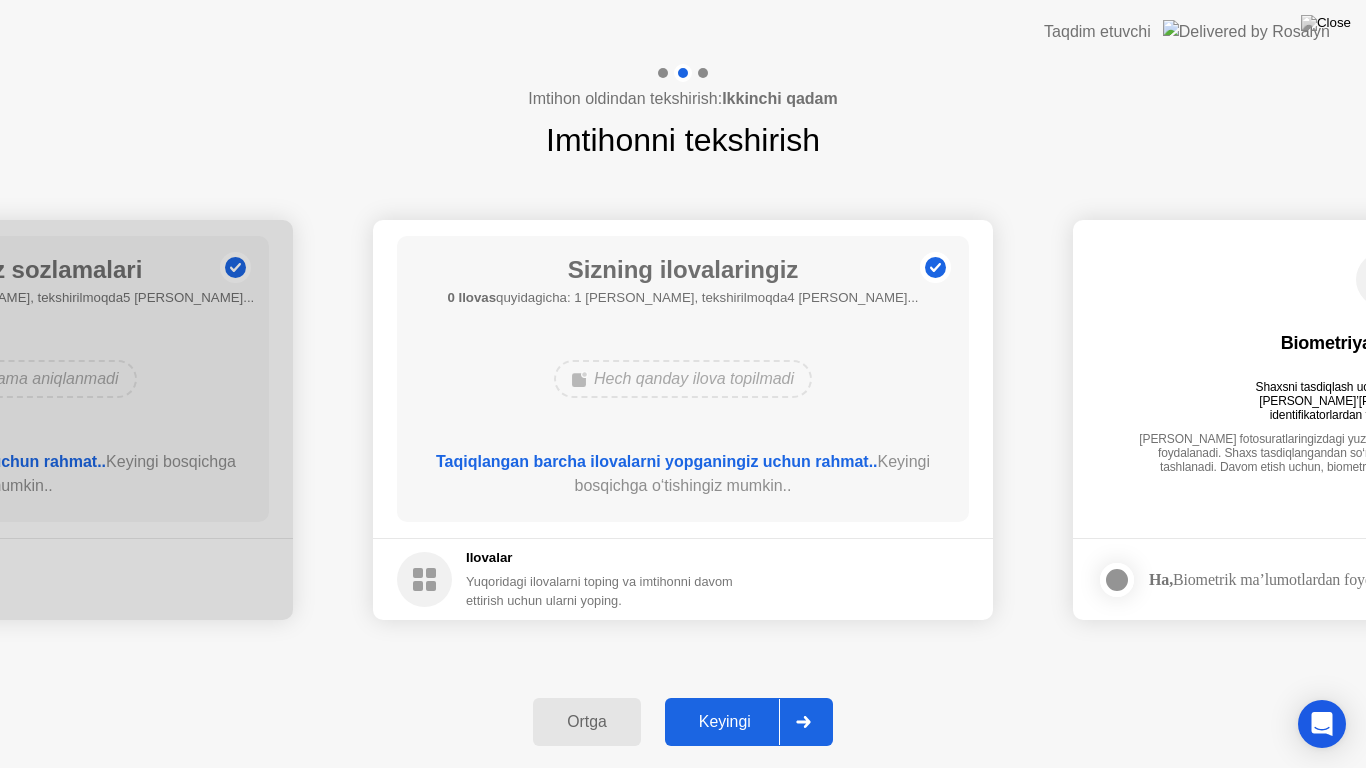 click 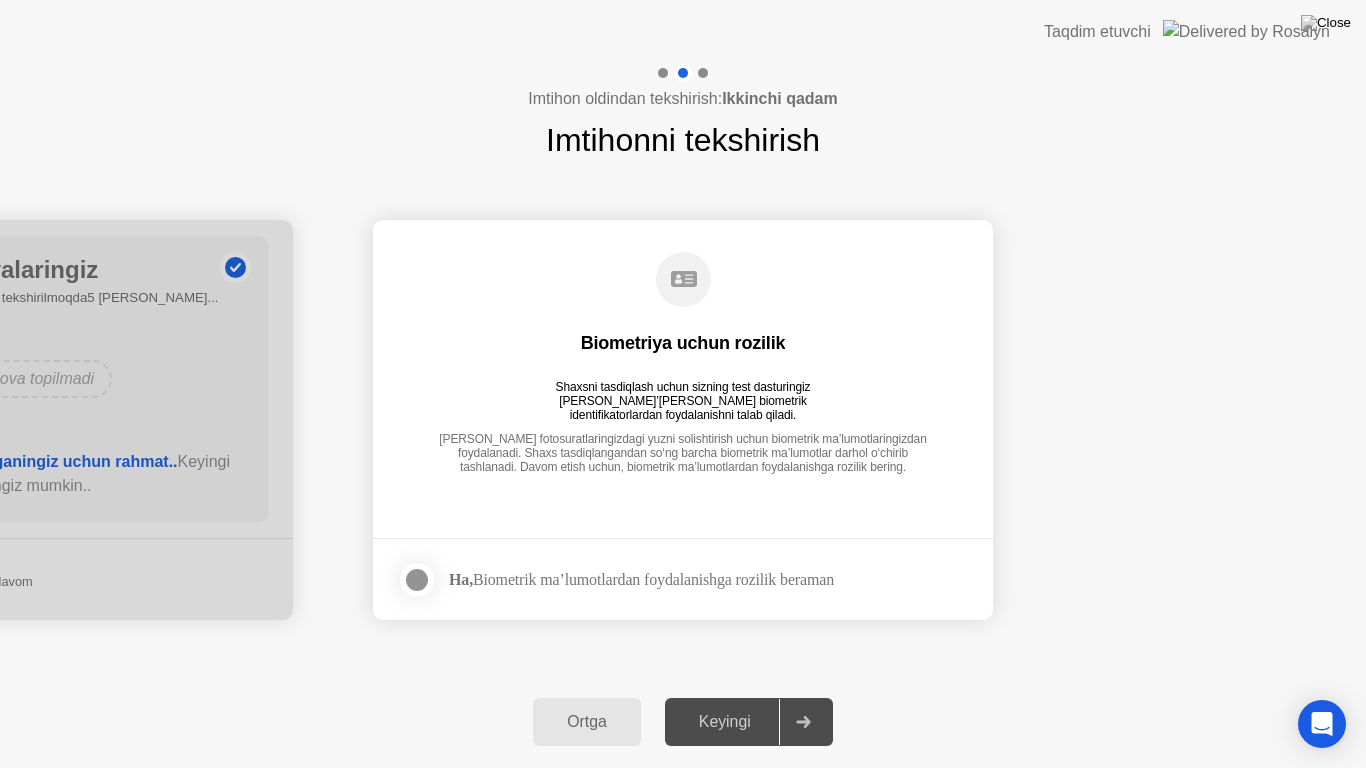 click 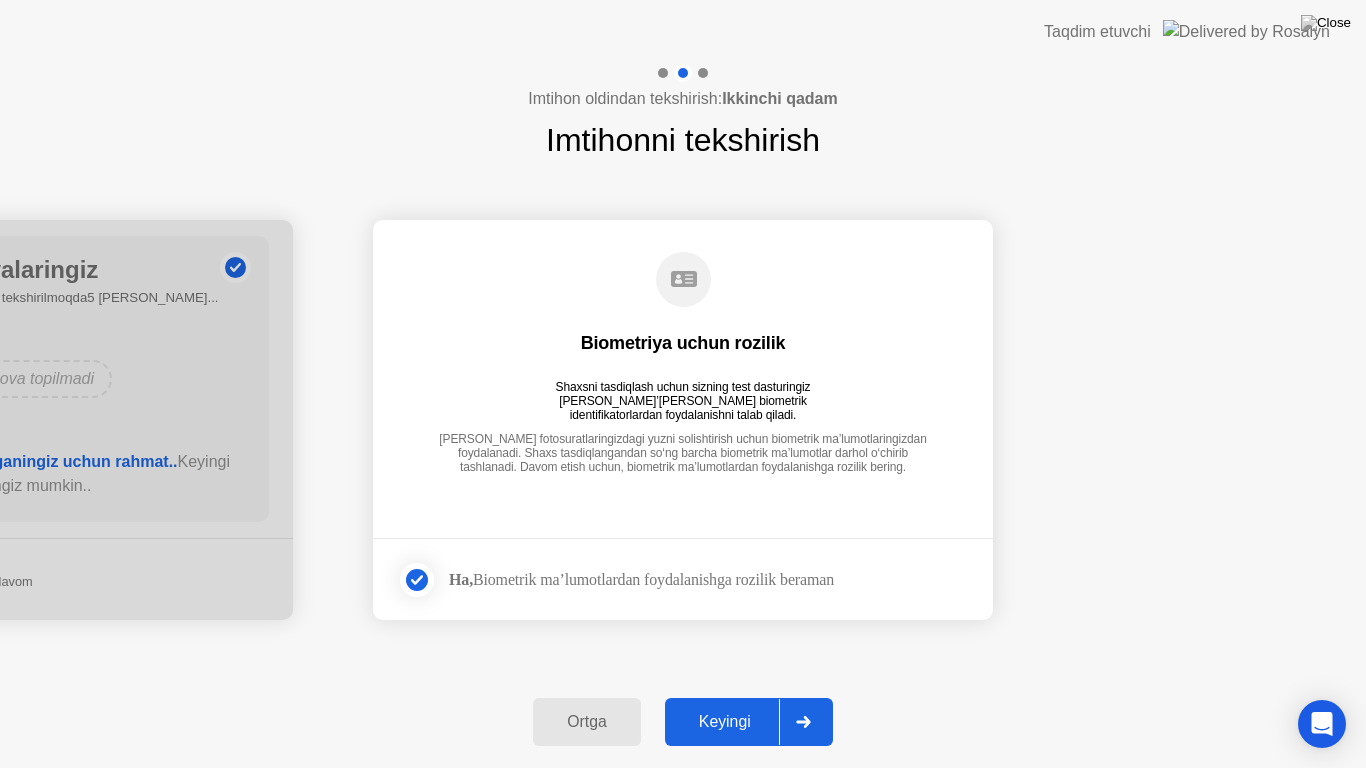 click 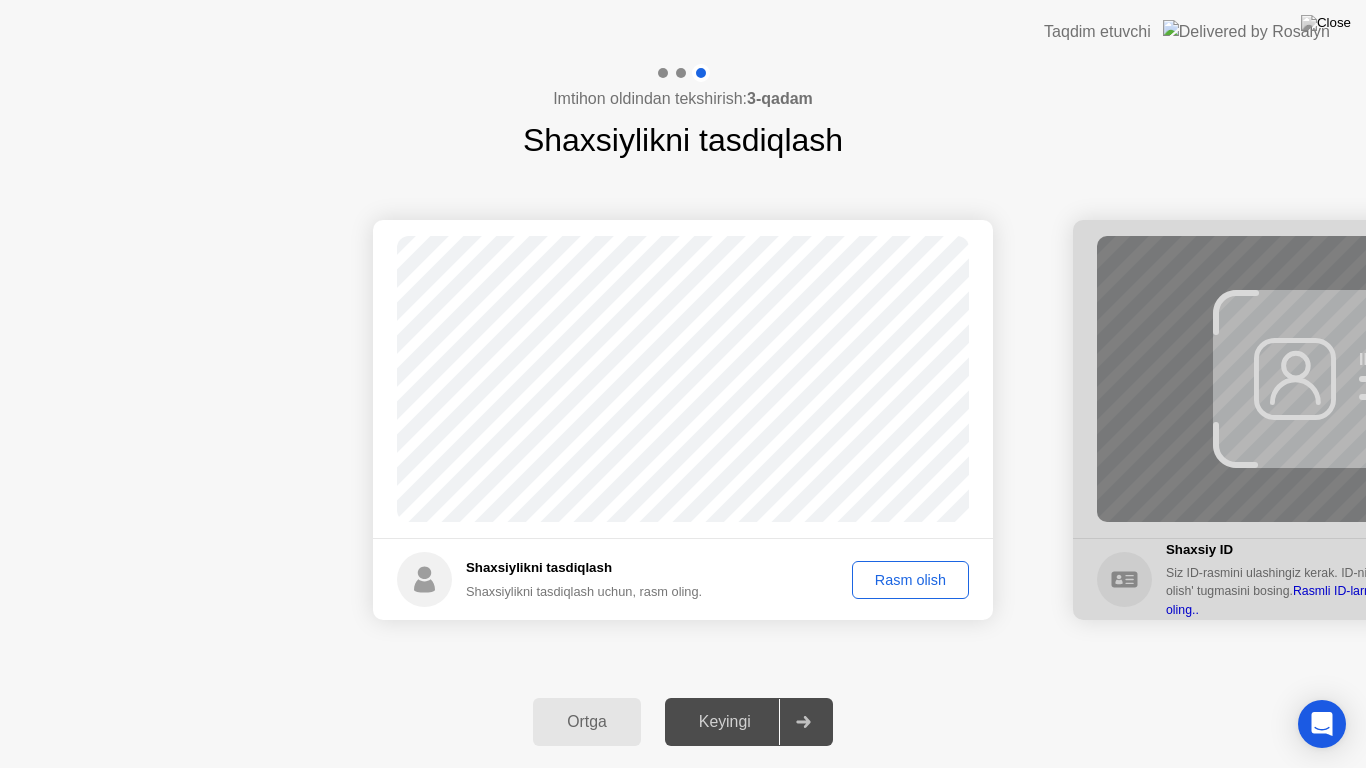 click on "Rasm olish" 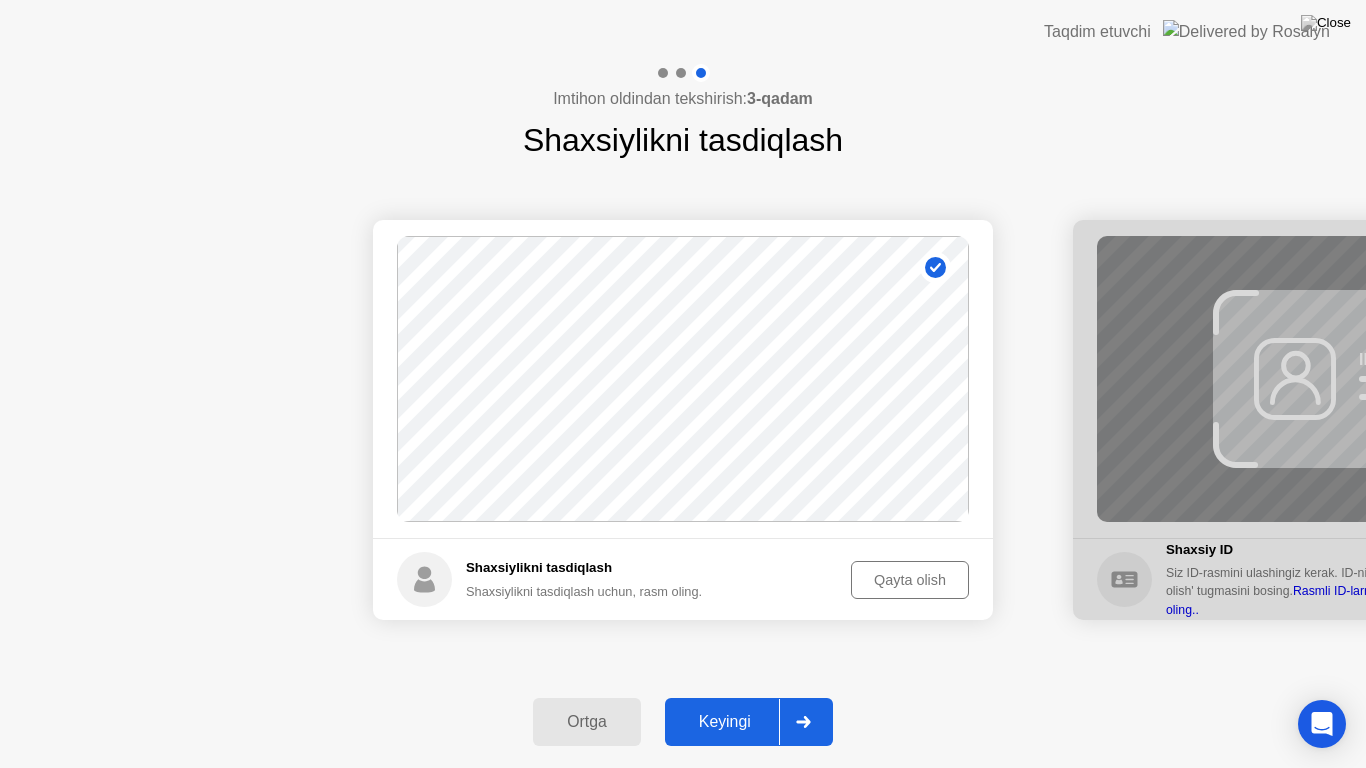 click 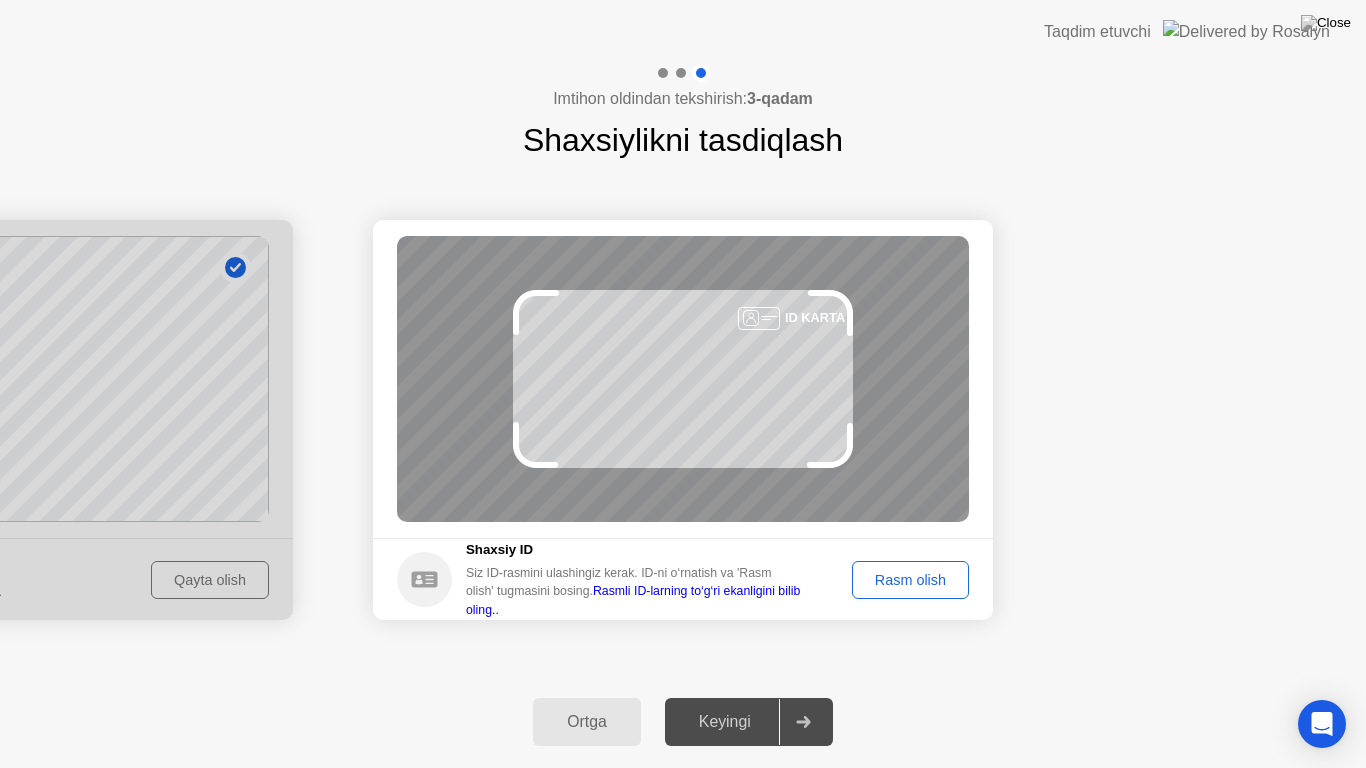 click on "Shaxsiy ID Siz ID-rasmini ulashingiz kerak. ID-ni o‘rnatish va 'Rasm olish' tugmasini bosing.  Rasmli ID-larning to‘g‘ri ekanligini bilib oling.. Rasm olish" 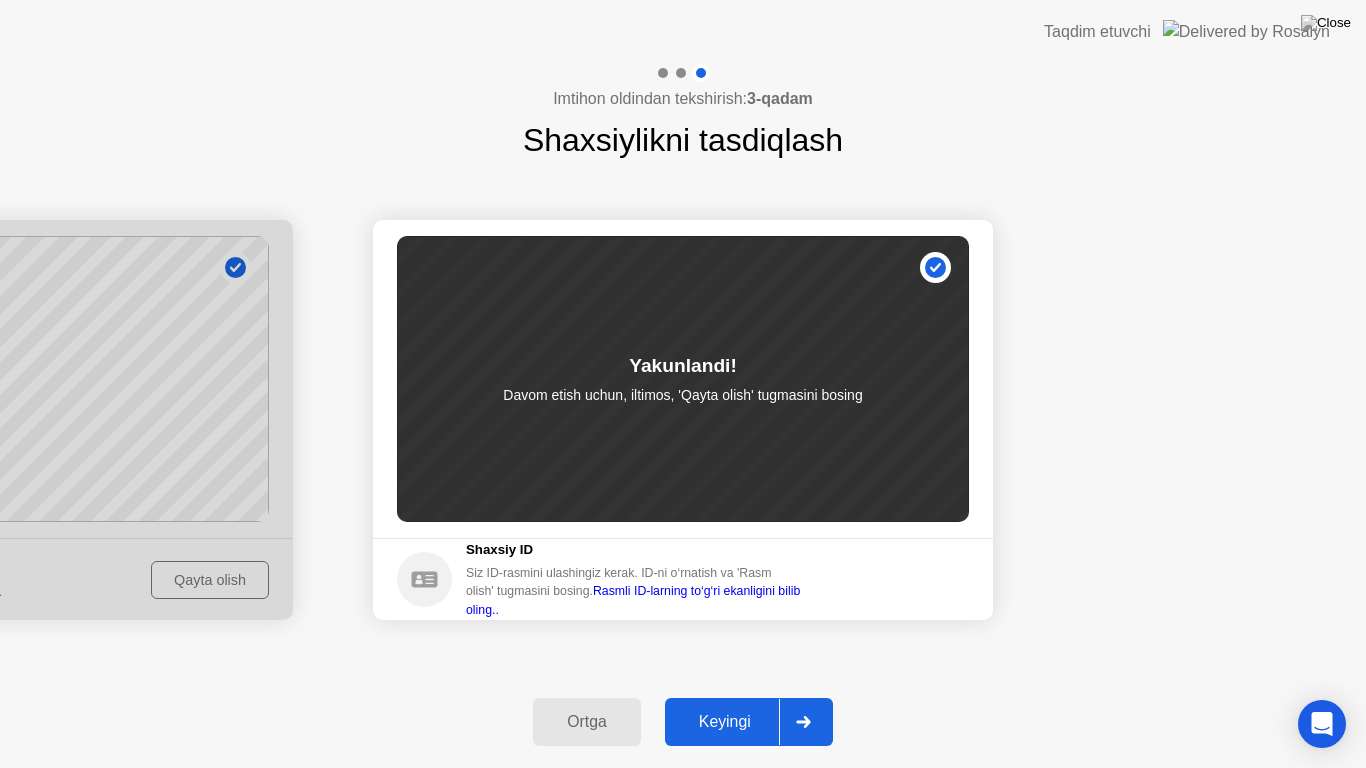click on "Muvaffaqiyatli Rasm to‘g‘ri olingan Shaxsiylikni tasdiqlash Shaxsiylikni tasdiqlash uchun, rasm oling. Qayta olish Muvaffaqiyatli Rasm to‘g‘ri olingan Muvaffaqiyatsiz Rasm not to‘g‘ri olingan. Yakunlandi! Davom etish uchun, iltimos, 'Qayta olish' tugmasini bosing Shaxsiy ID Siz ID-rasmini ulashingiz kerak. ID-ni o‘rnatish va 'Rasm olish' tugmasini bosing.  Rasmli ID-larning to‘g‘ri ekanligini bilib oling.." 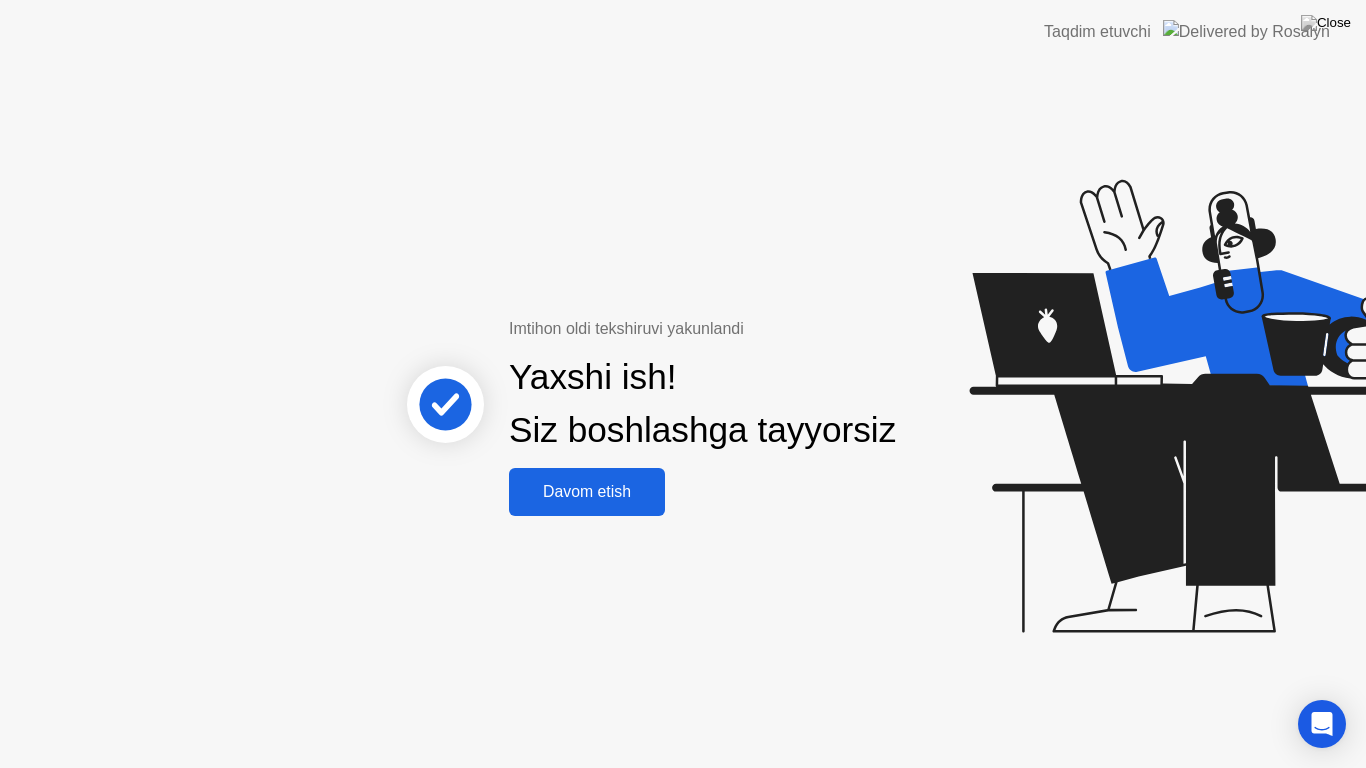 click on "Davom etish" 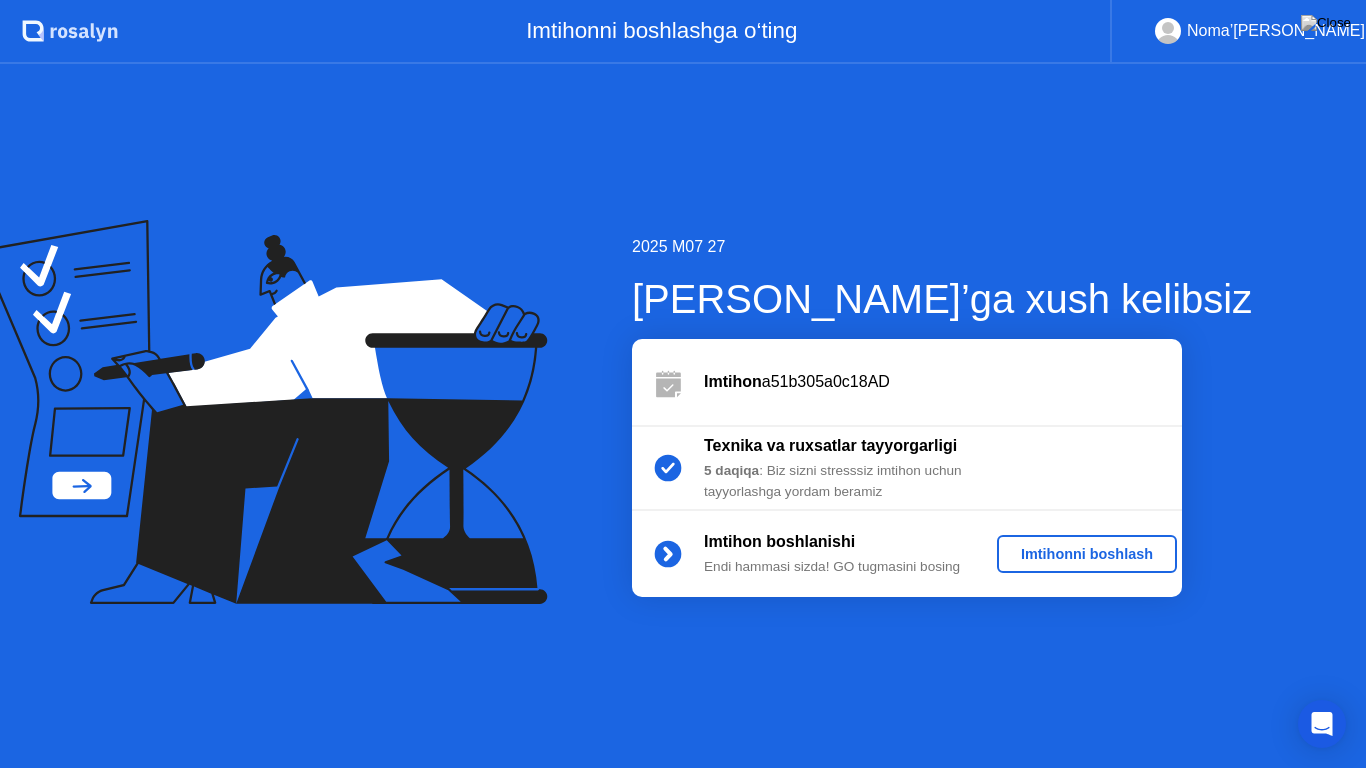 click on "Imtihonni boshlash" 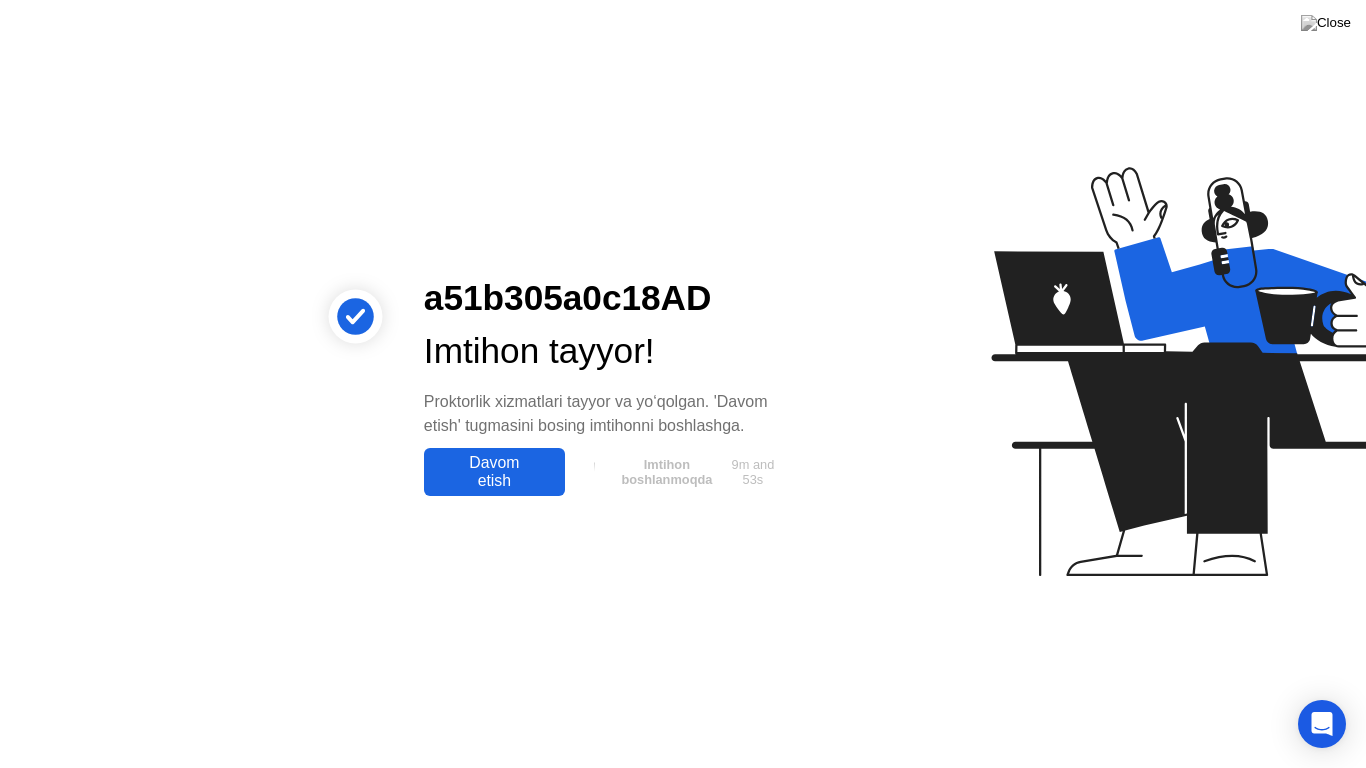 drag, startPoint x: 308, startPoint y: 179, endPoint x: 768, endPoint y: 342, distance: 488.0256 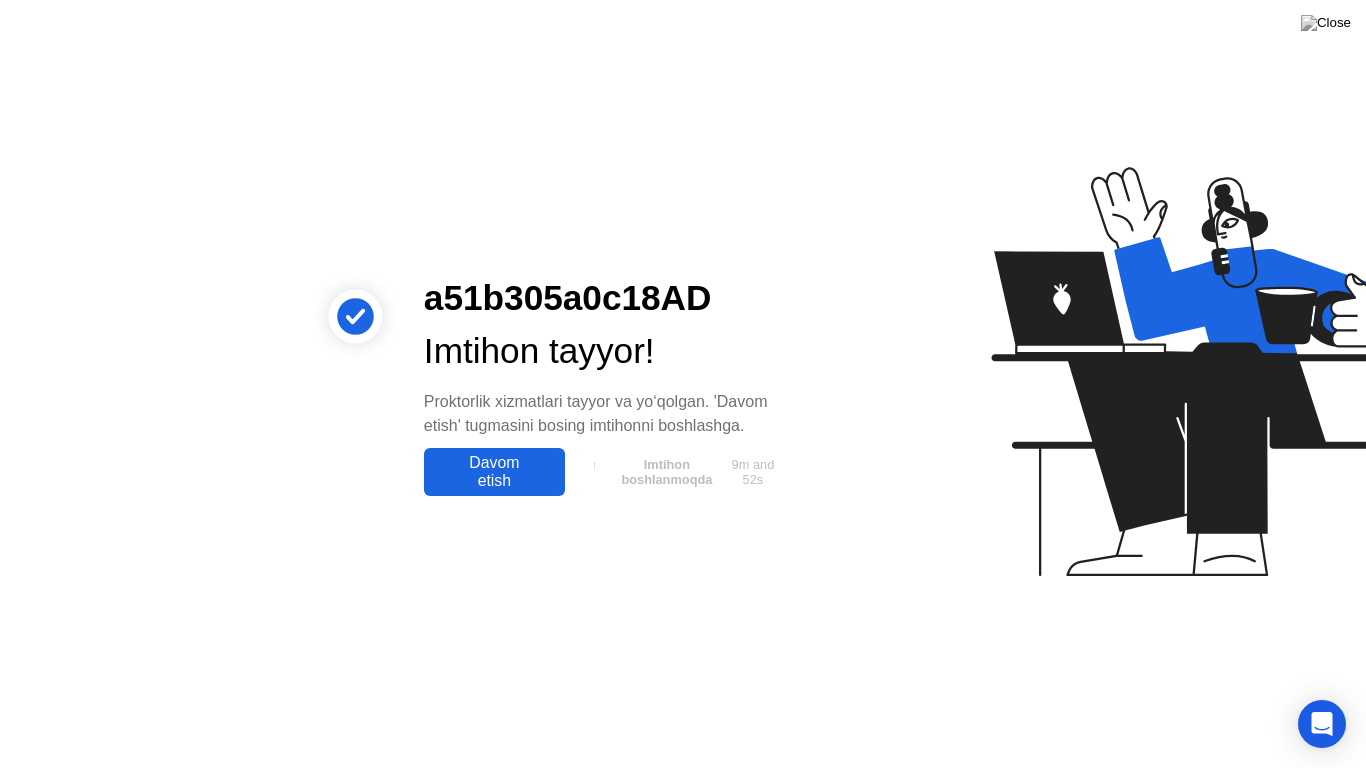 click on "a51b305a0c18AD Imtihon tayyor!  Proktorlik xizmatlari tayyor va yo‘qolgan. 'Davom etish' tugmasini bosing imtihonni boshlashga.  Davom etish  Imtihon boshlanmoqda  9m and 52s" 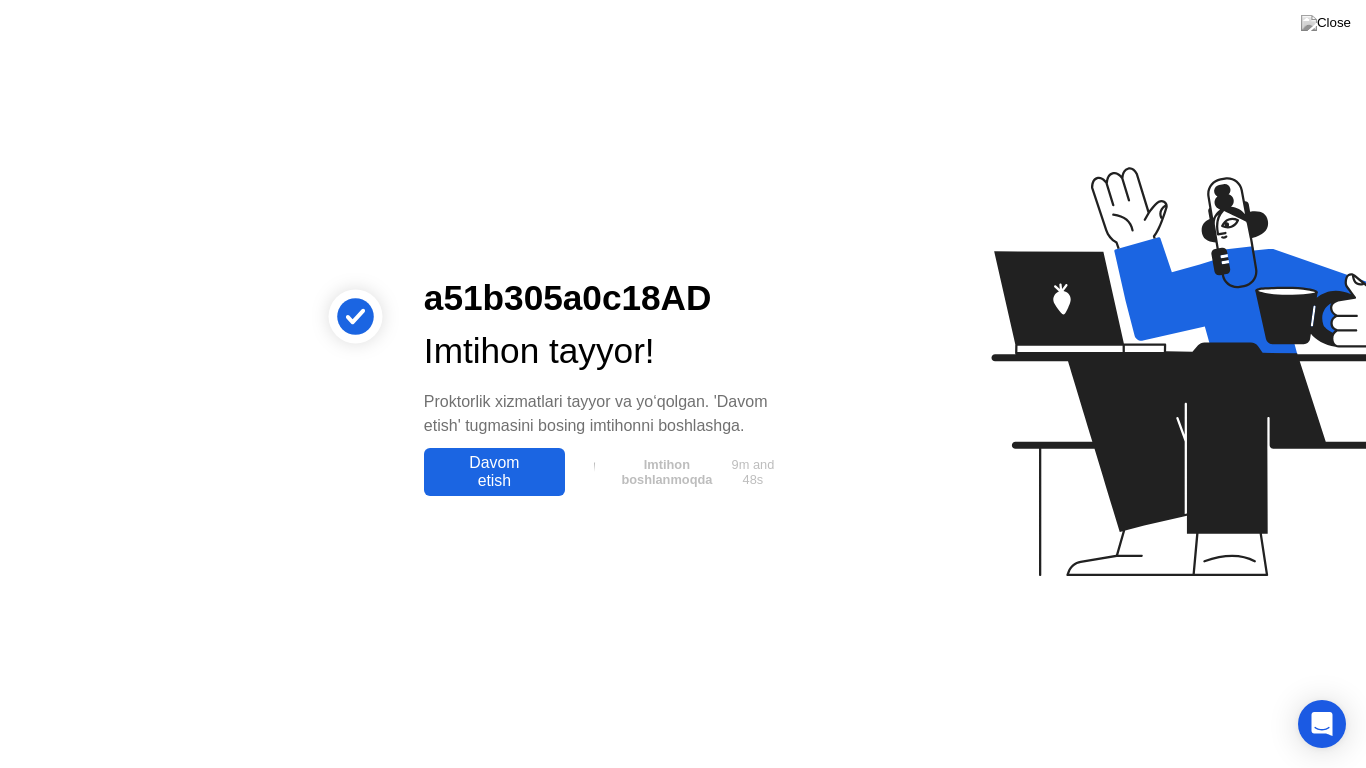 click on "Davom etish" 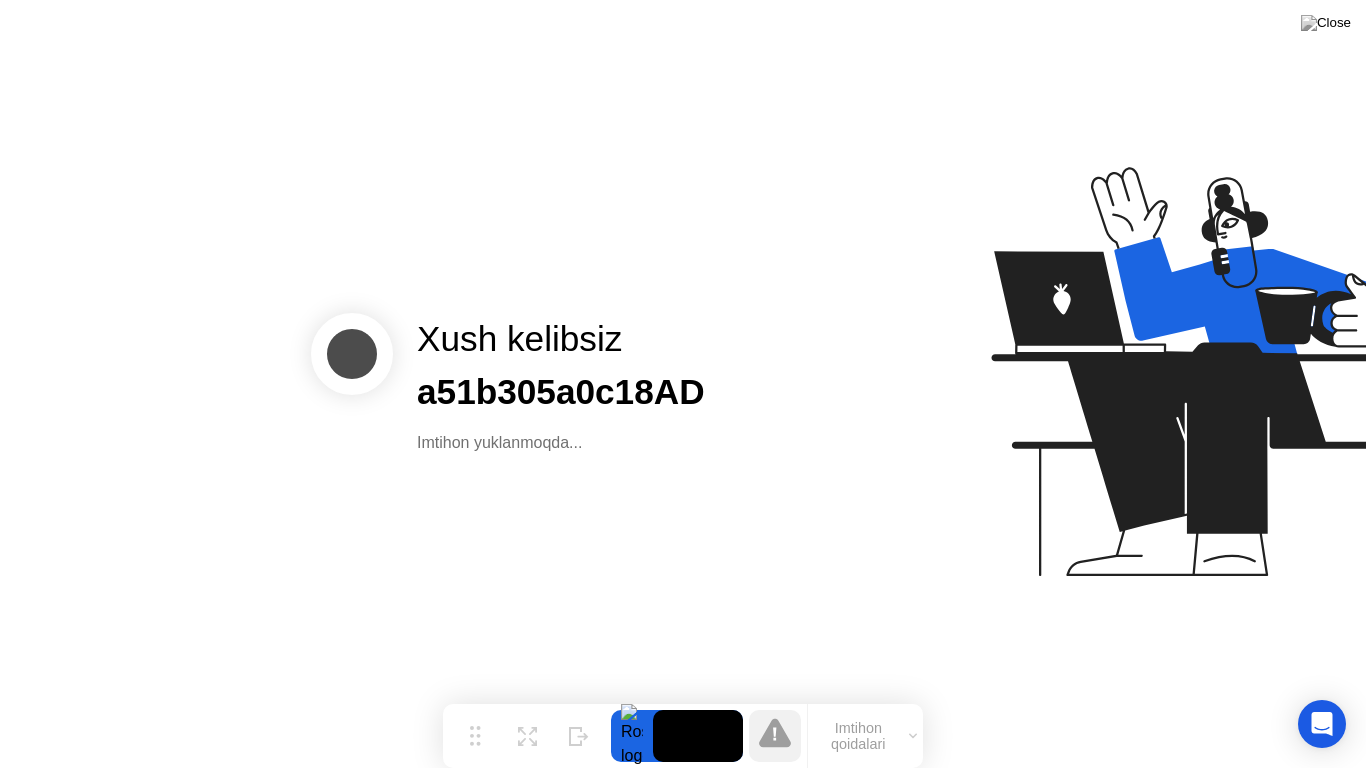 drag, startPoint x: 529, startPoint y: 731, endPoint x: 1083, endPoint y: 195, distance: 770.8515 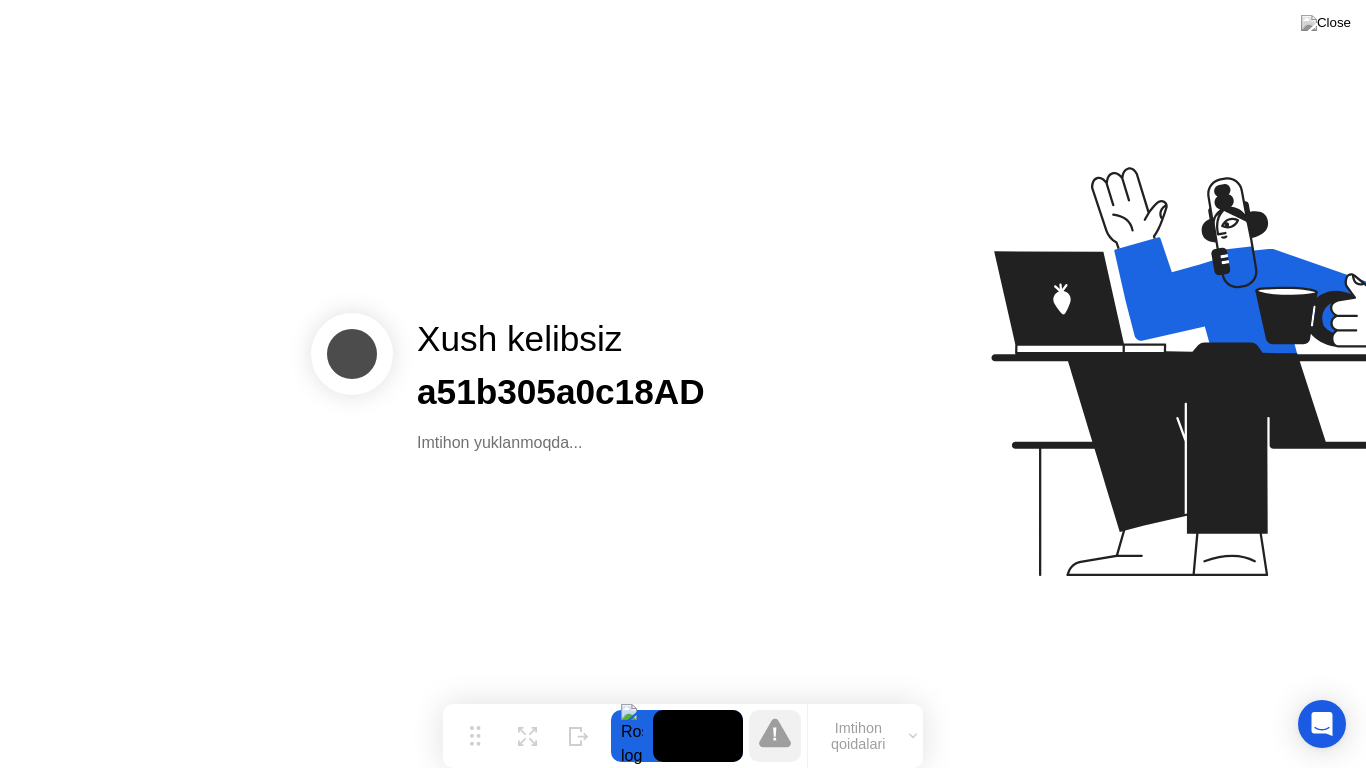 click on "Xush kelibsiz a51b305a0c18AD Imtihon yuklanmoqda...
O‘tish Kengaytirish  Yashirish  Imtihon qoidalari  Sorry, Web RTC is not available in your browser examinee-frontal Mute Sorry, Web RTC is not available in your browser examinee-screen" at bounding box center [683, 384] 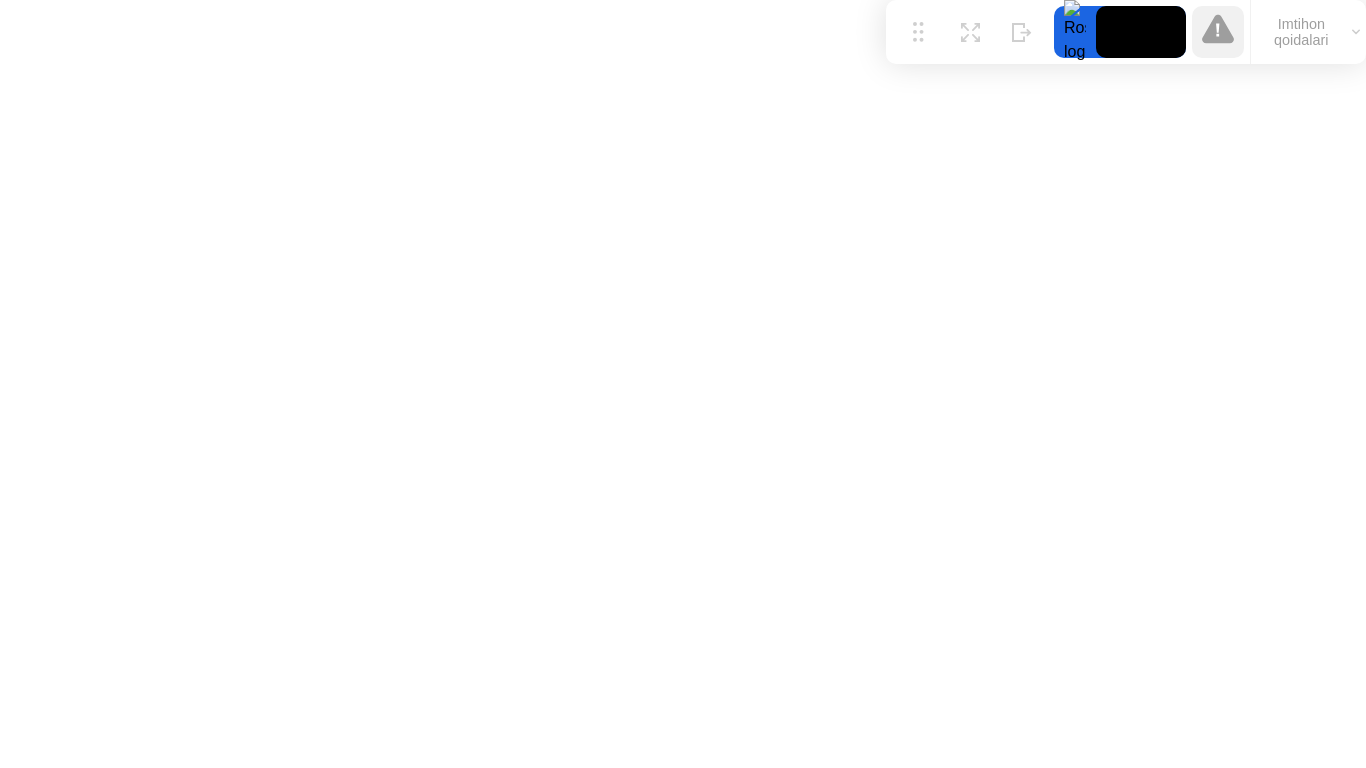 drag, startPoint x: 479, startPoint y: 733, endPoint x: 1153, endPoint y: 4, distance: 992.8328 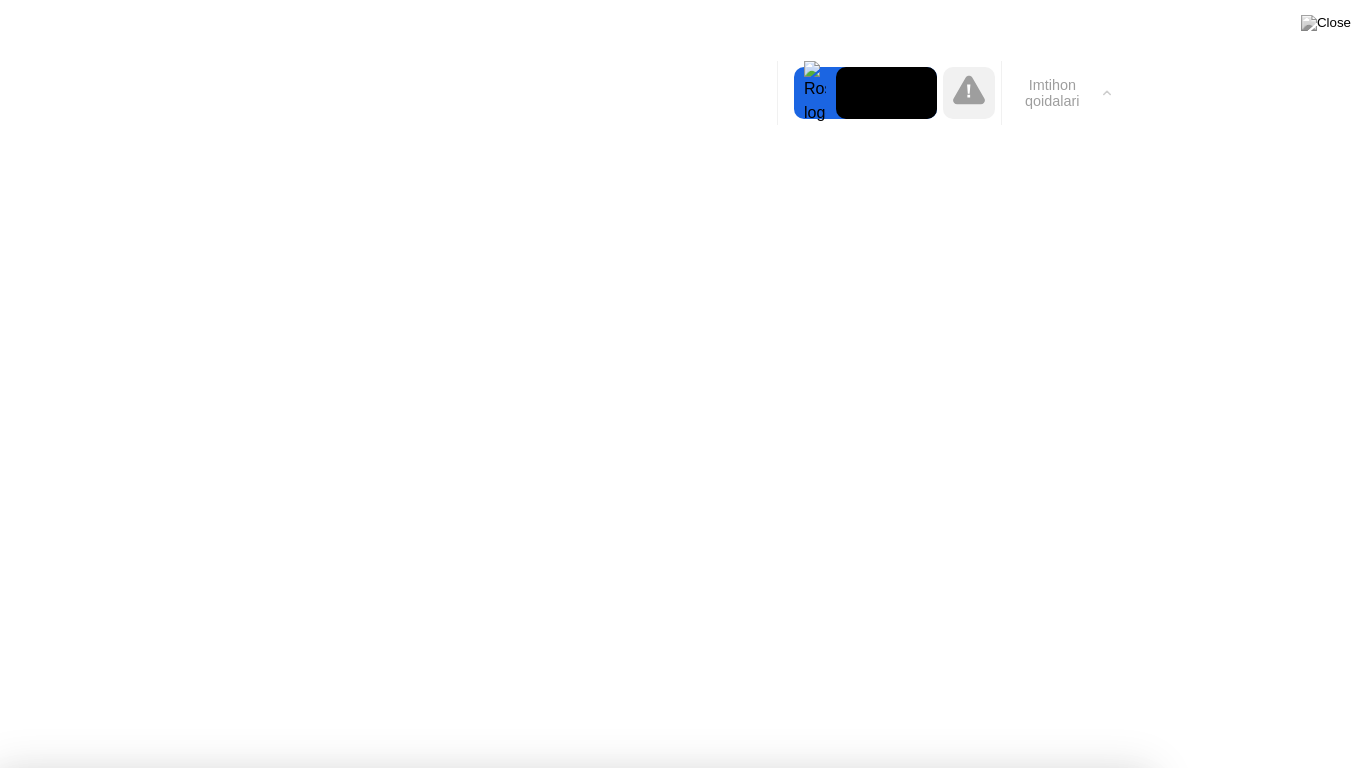 click on "Imtihon qoidalari" 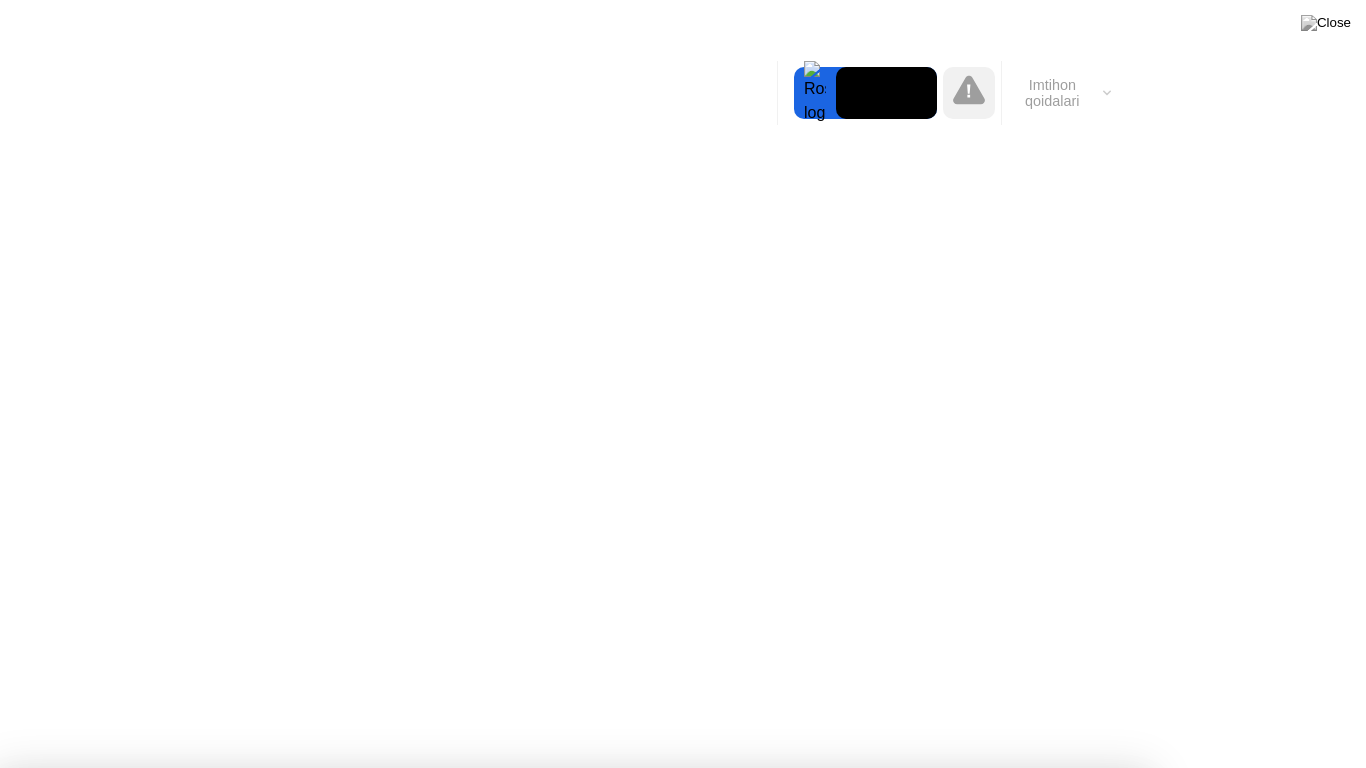 click on "Olish!" at bounding box center [671, 1303] 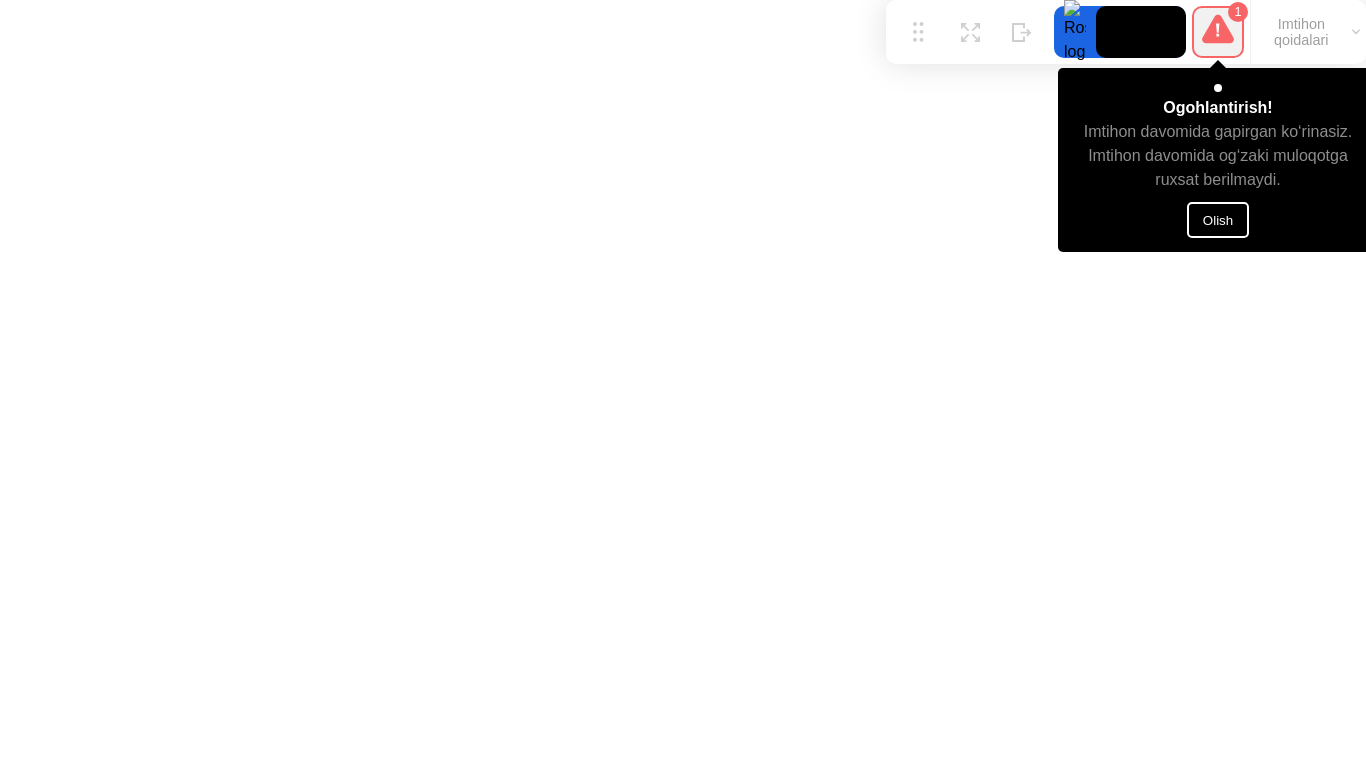click on "Olish" 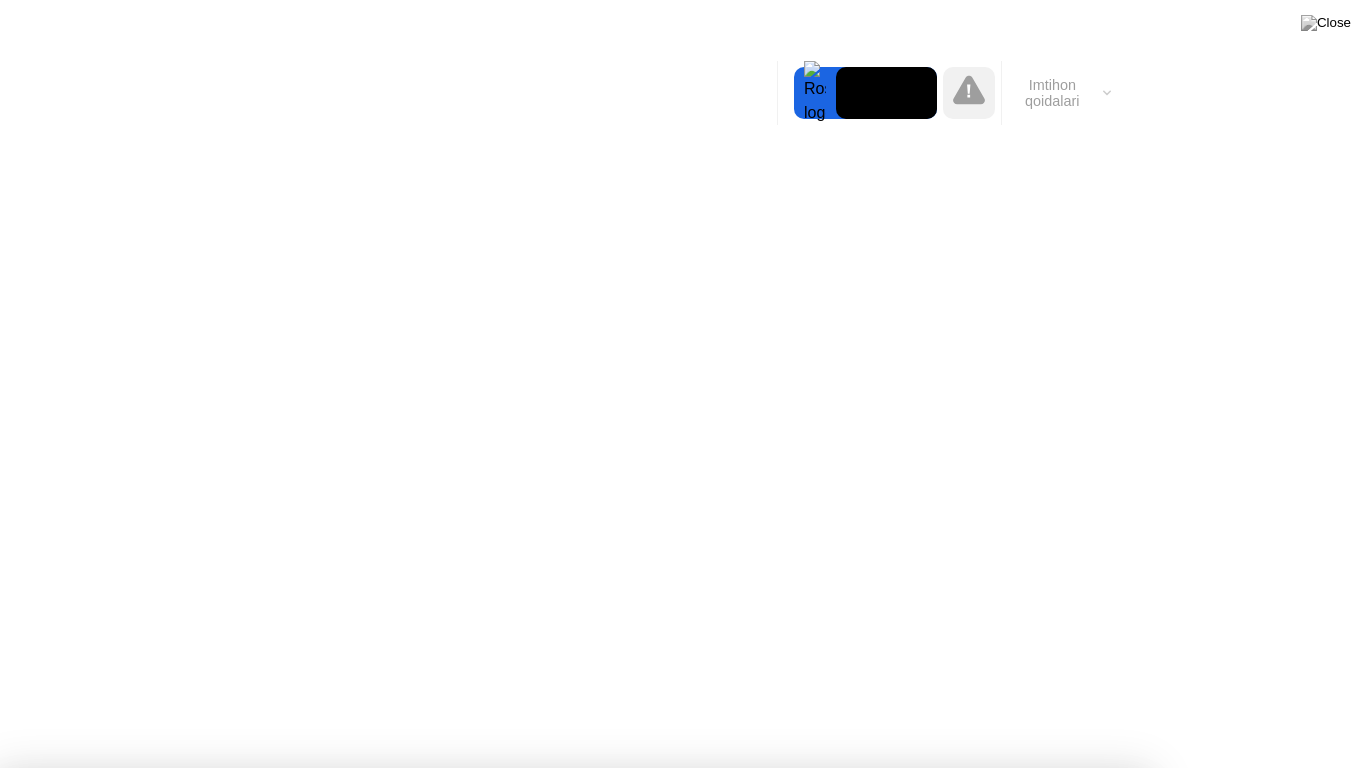 click on "Olish!" at bounding box center (671, 1291) 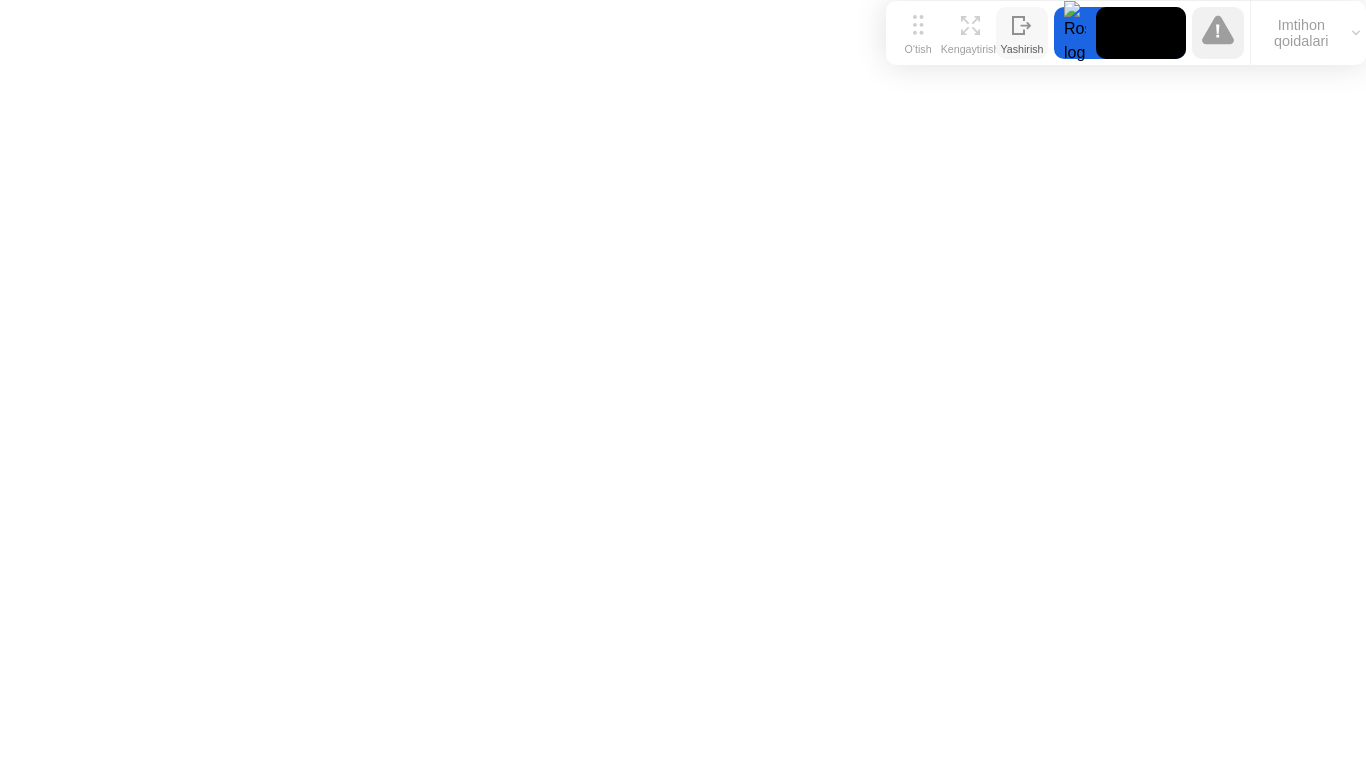 click on "Yashirish" 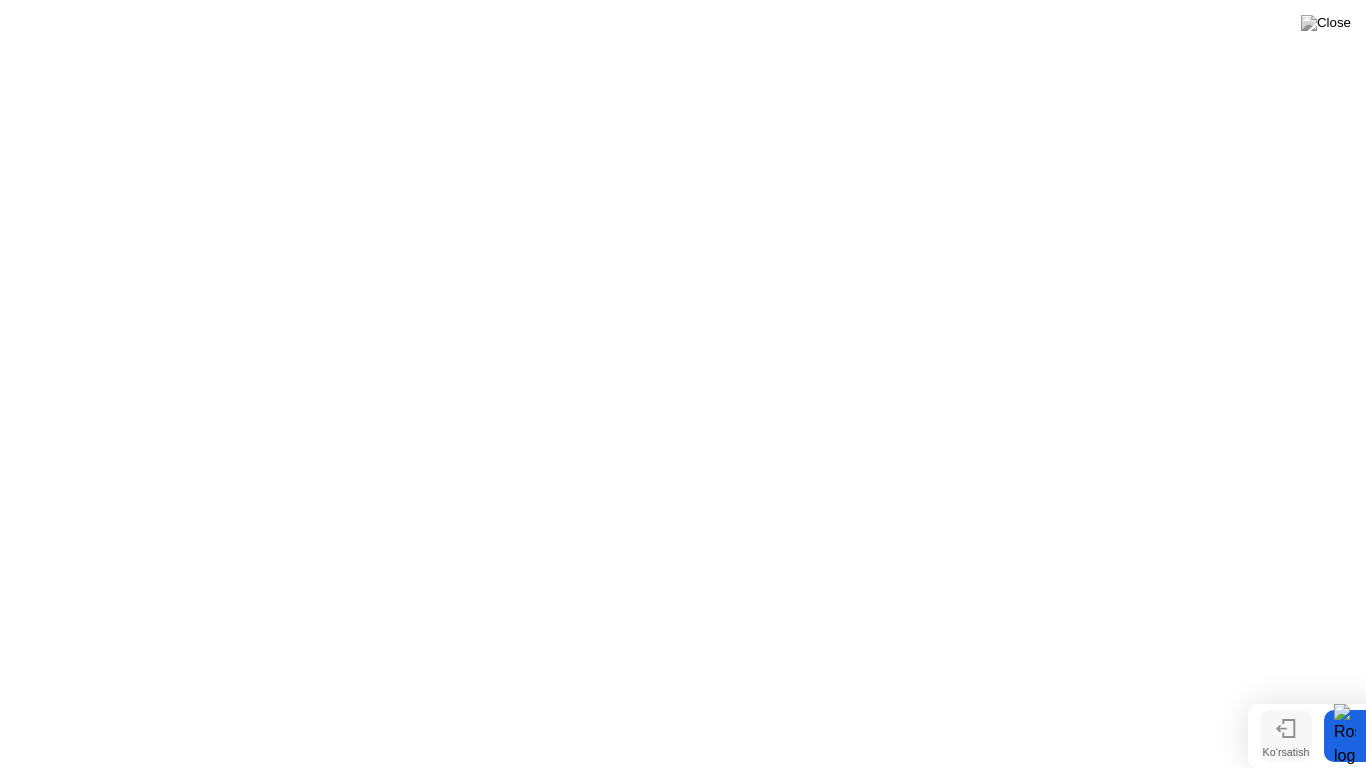 click 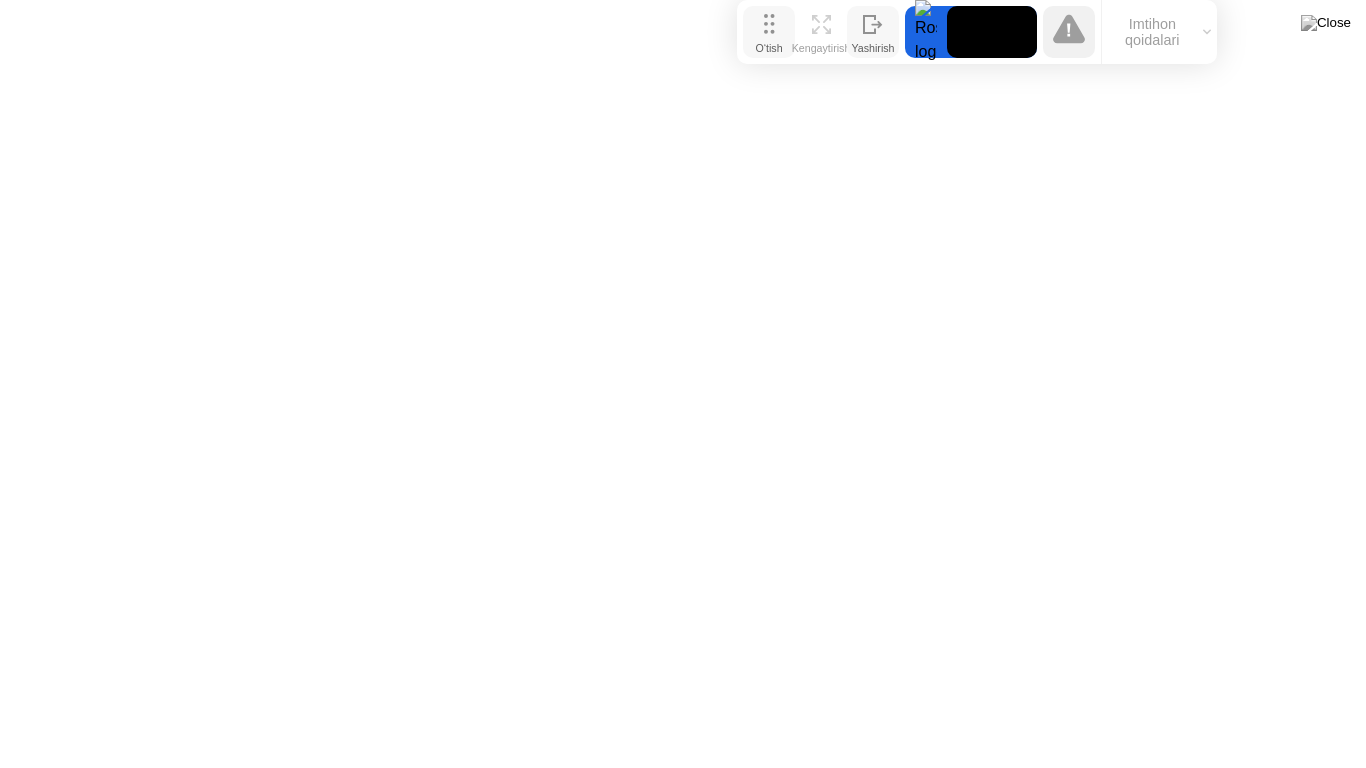 drag, startPoint x: 486, startPoint y: 733, endPoint x: 779, endPoint y: 13, distance: 777.33453 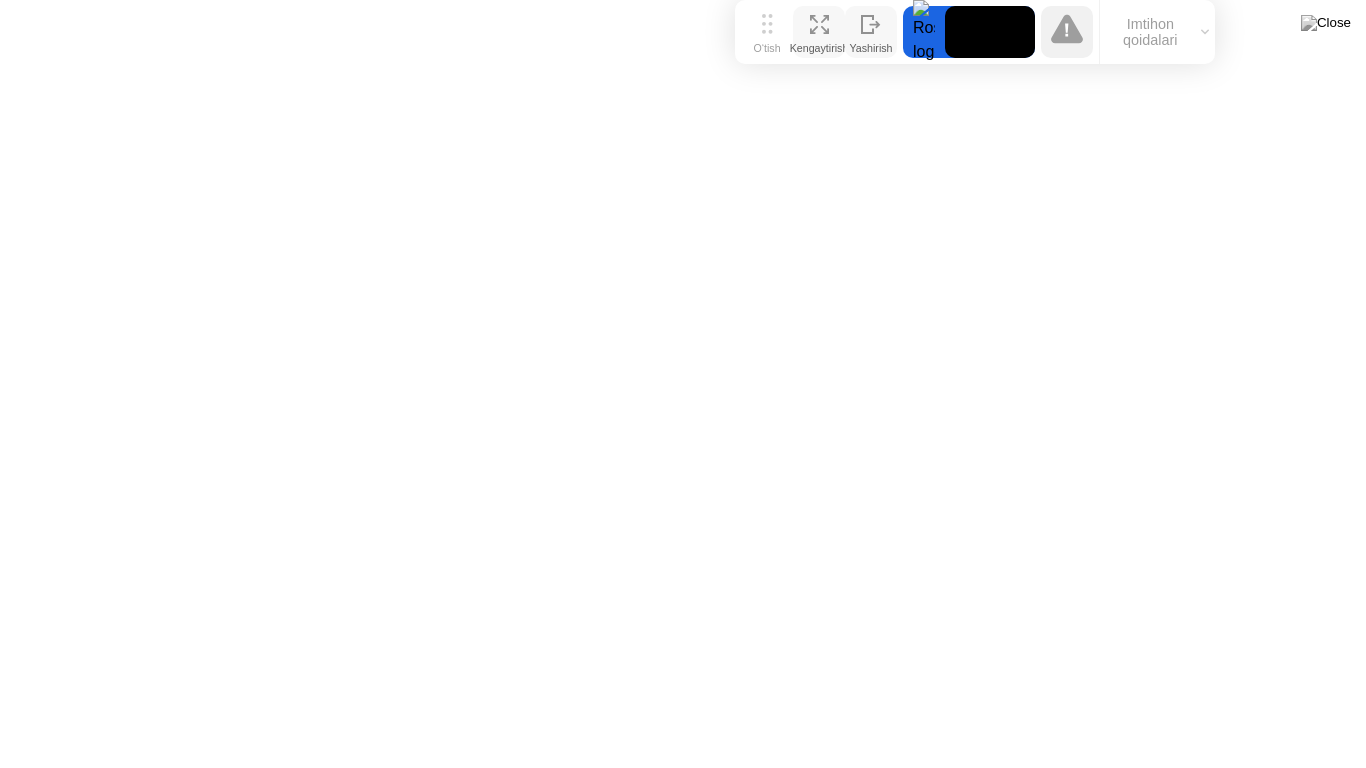 click on "Kengaytirish" at bounding box center (819, 48) 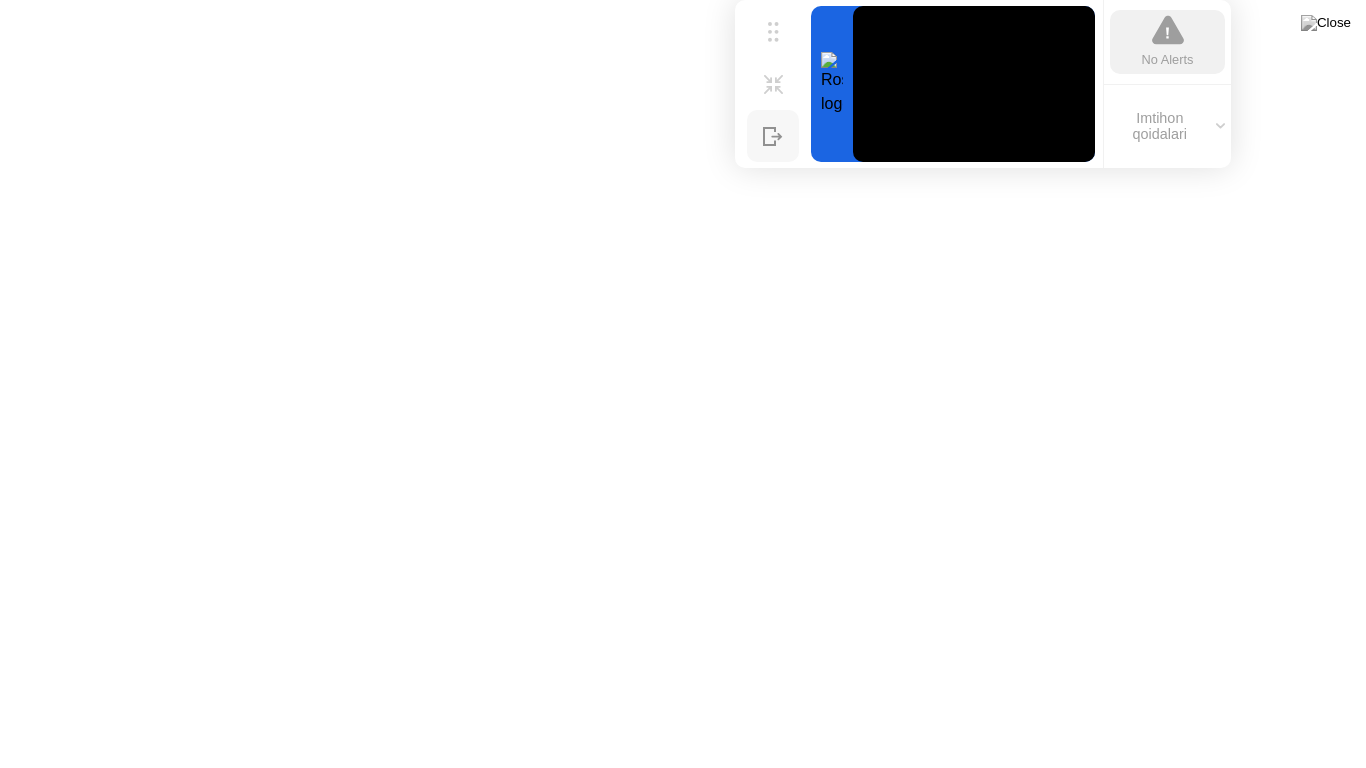 click 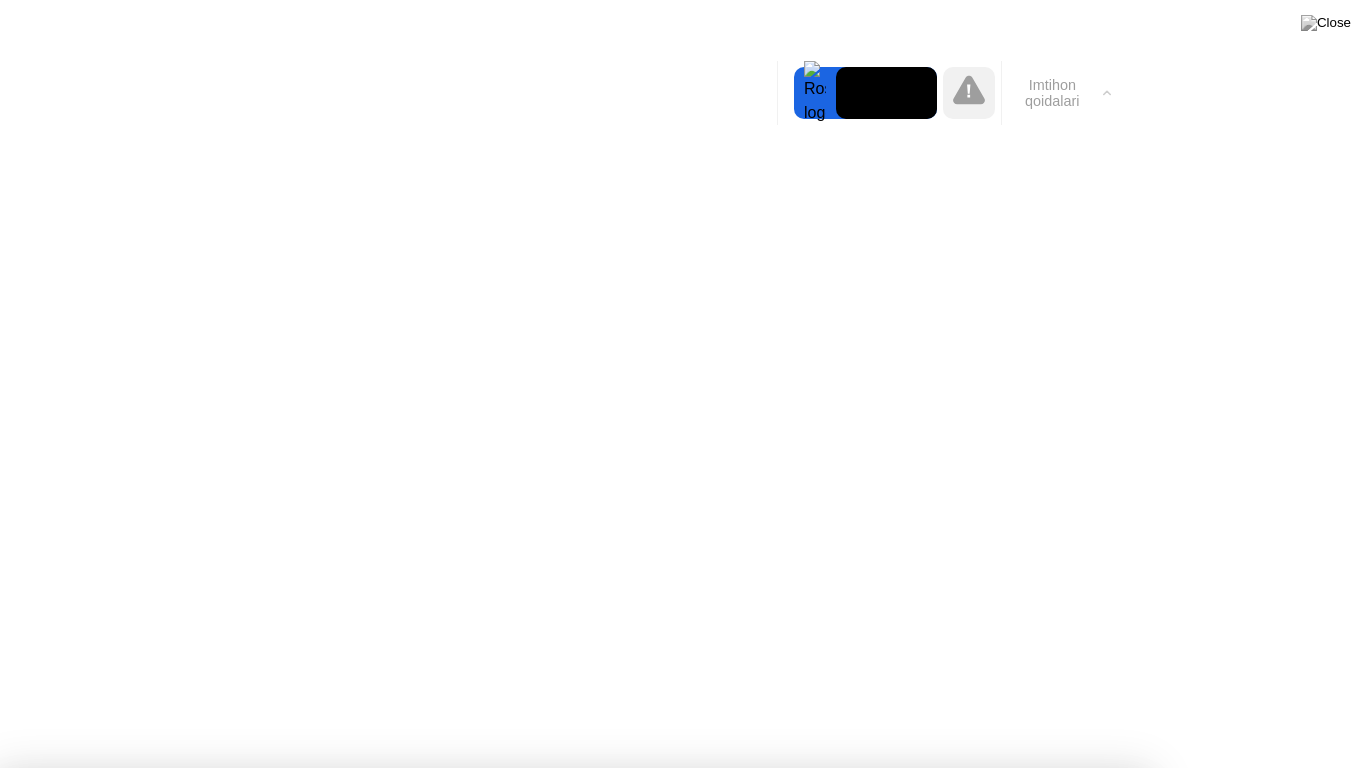 click on "Olish!" at bounding box center [573, 1375] 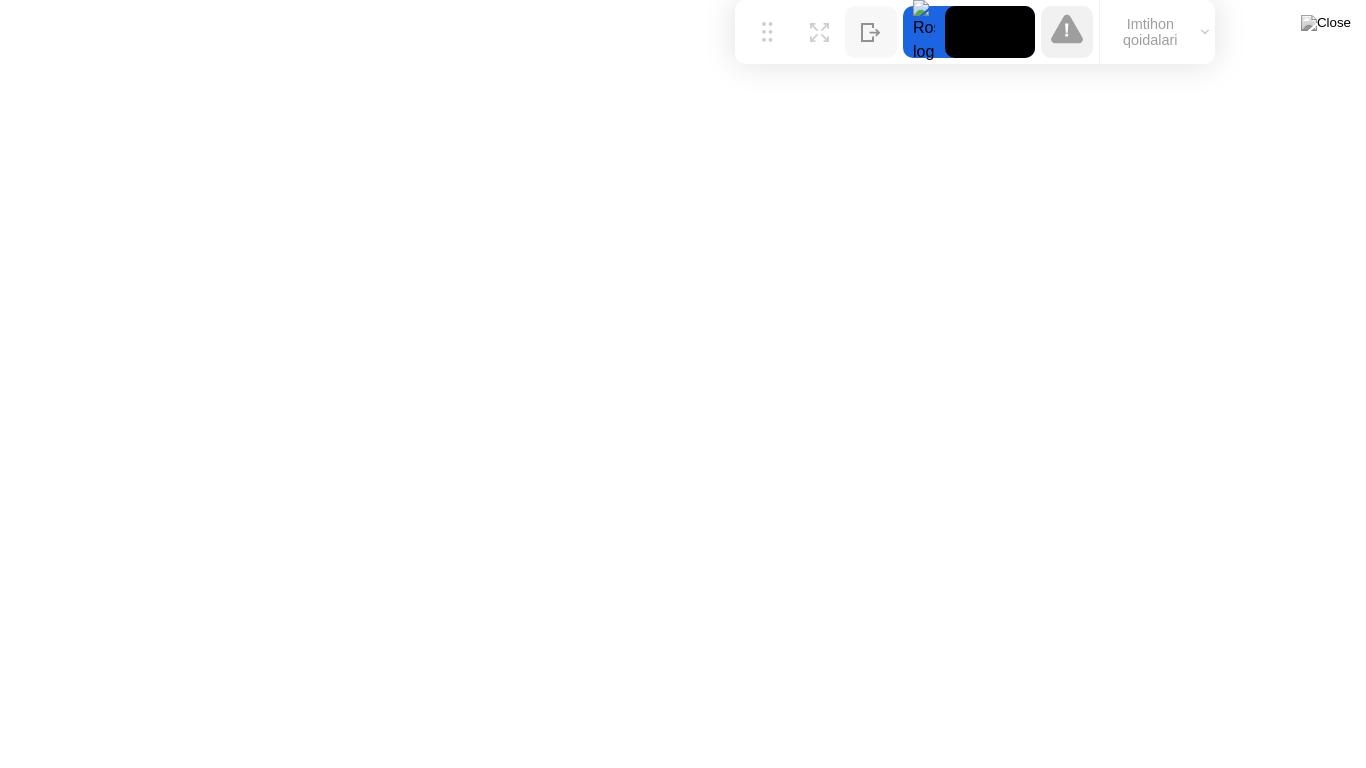 click on "Imtihon qoidalari" 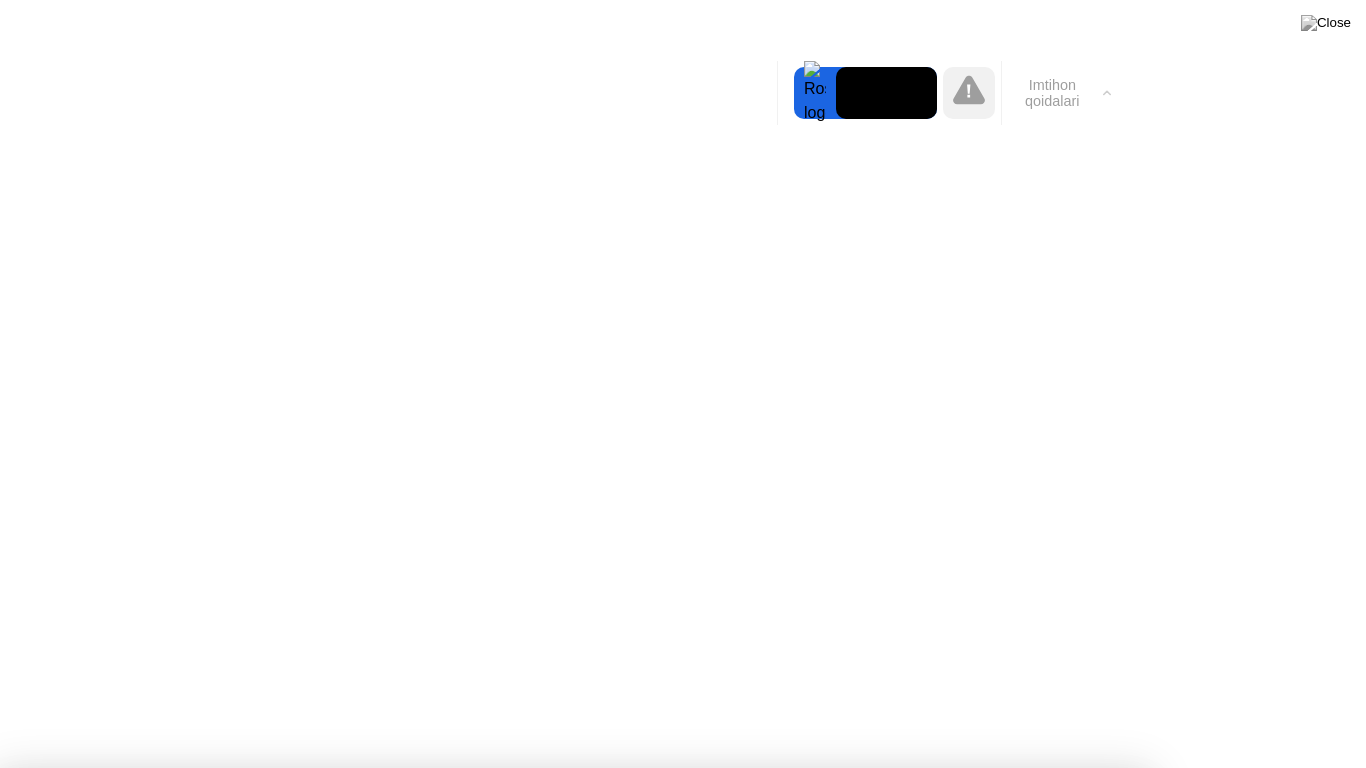 click on "Olish!" at bounding box center (573, 1375) 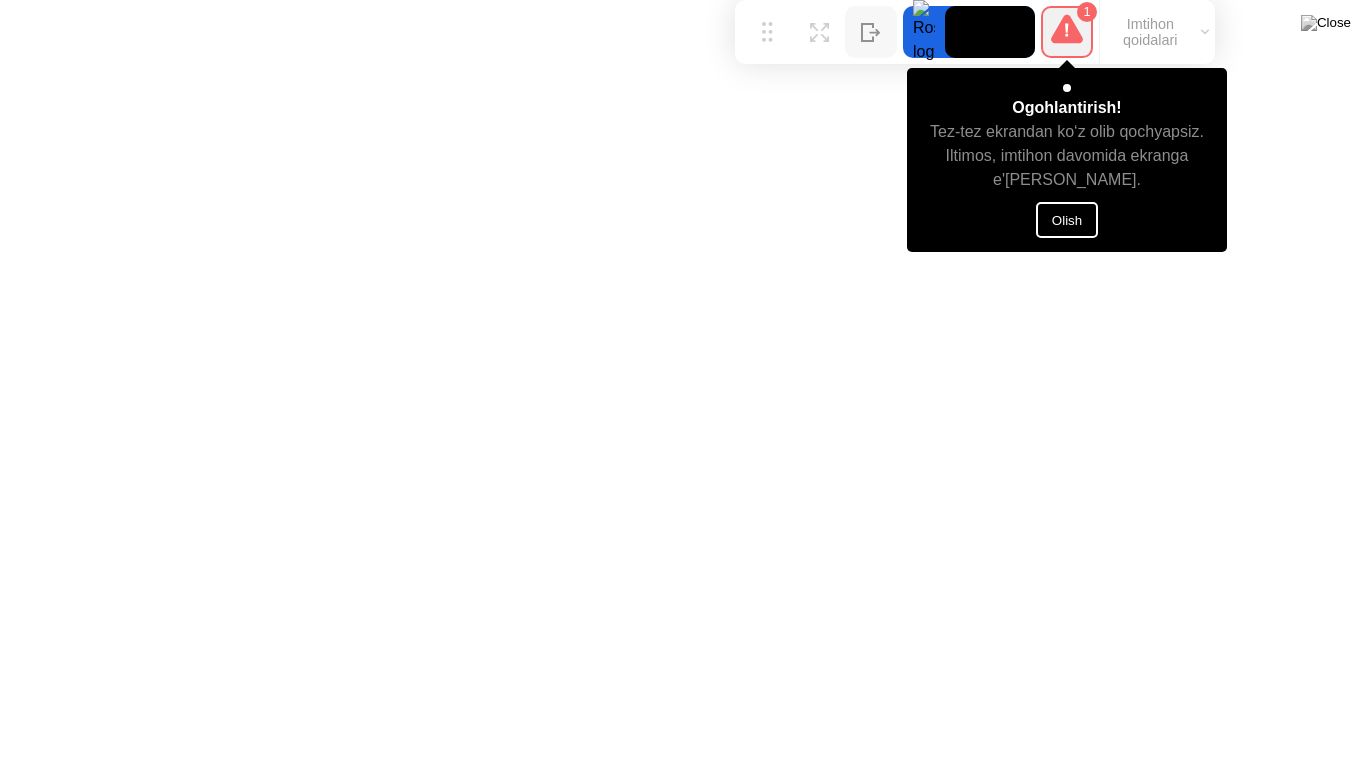 click on "Olish" 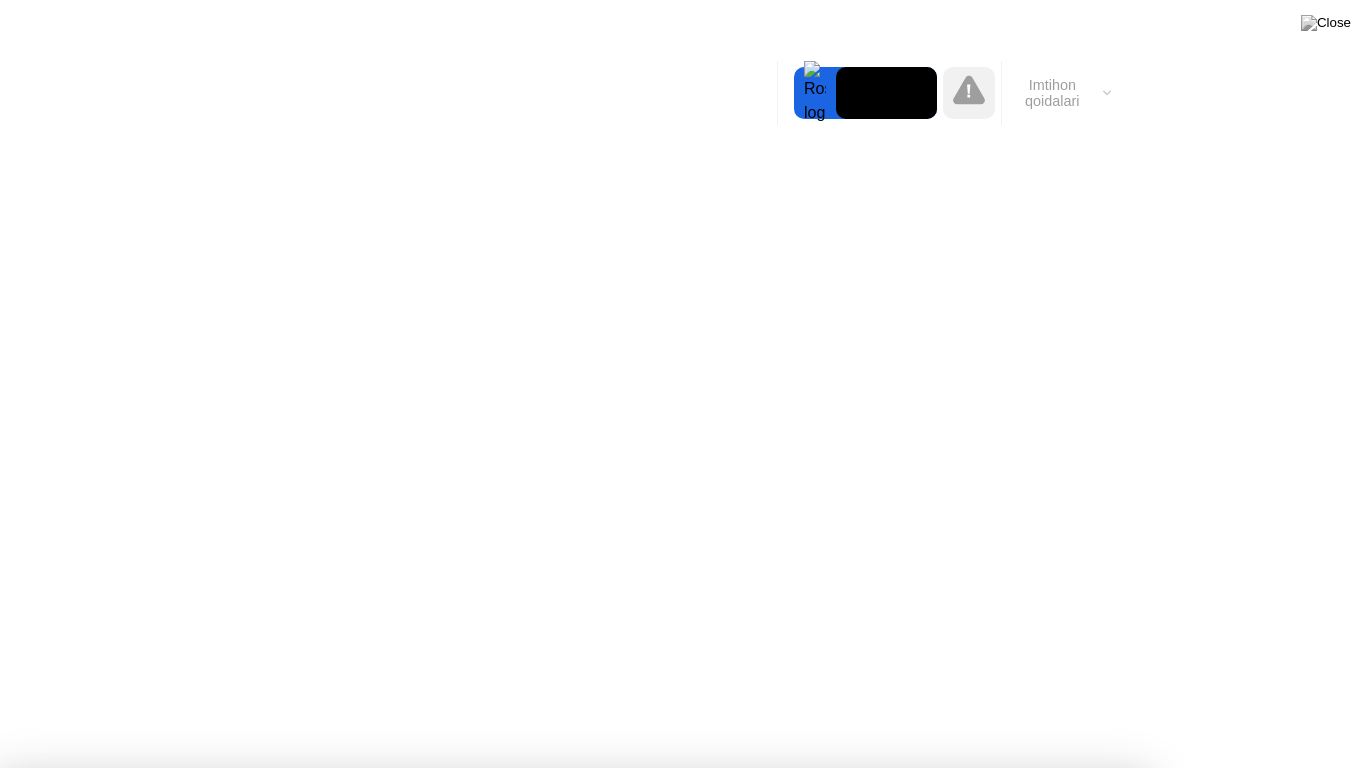 click on "Olish!" at bounding box center (671, 1291) 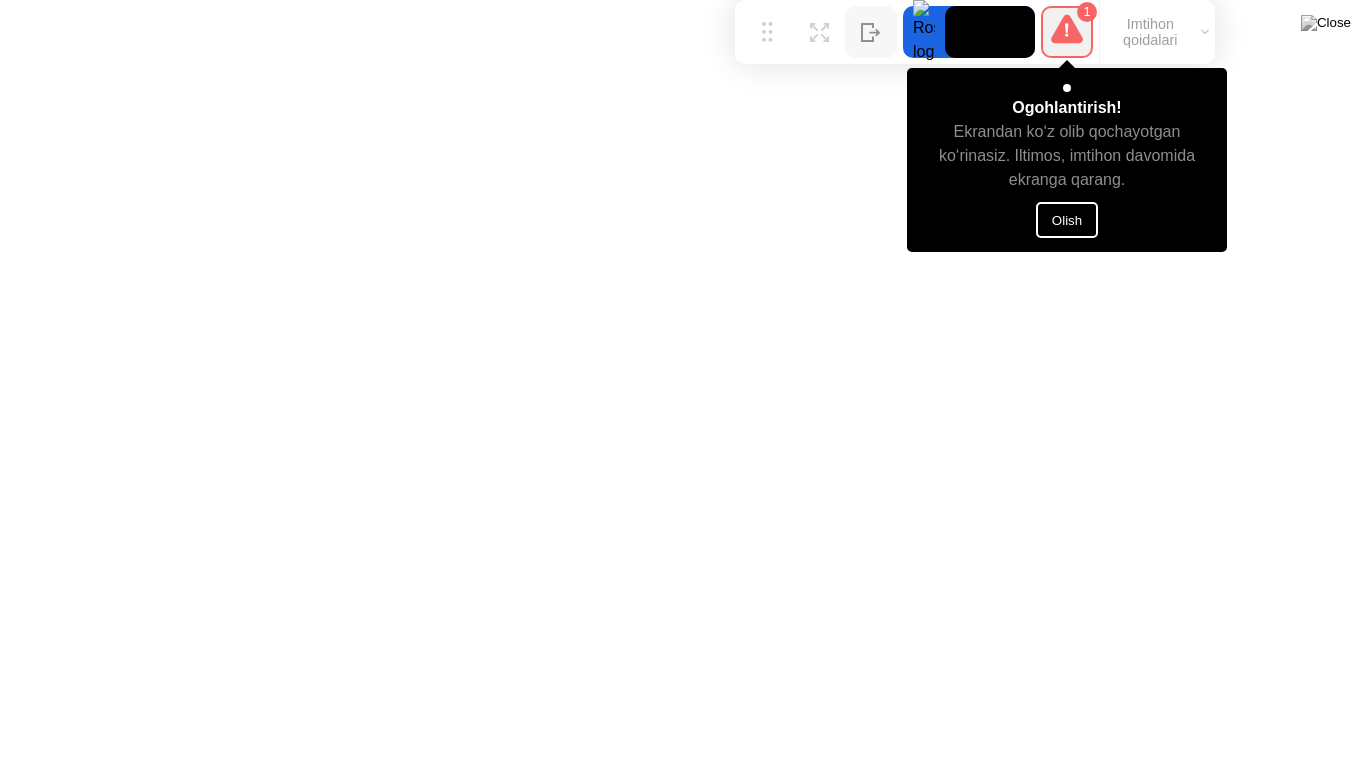 click on "Olish" 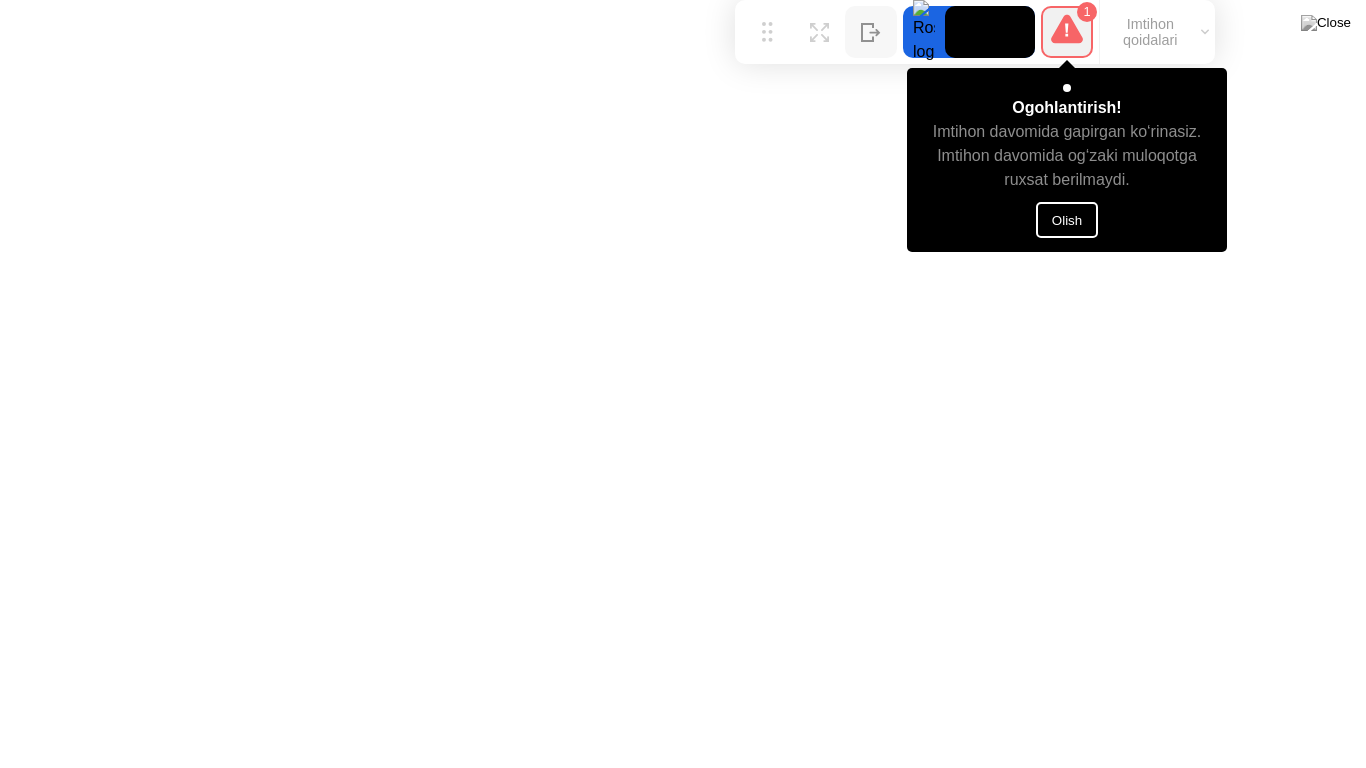 click on "Olish" 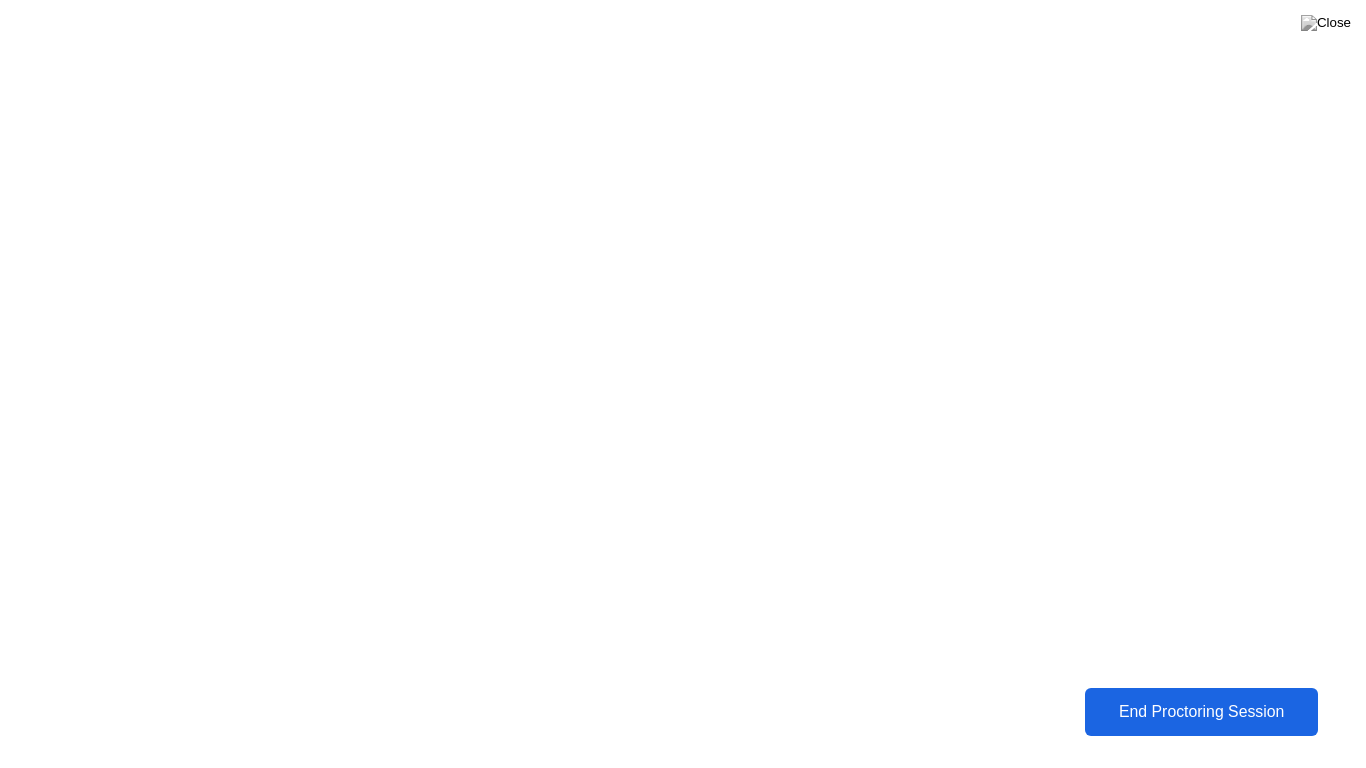 click on "End Proctoring Session" 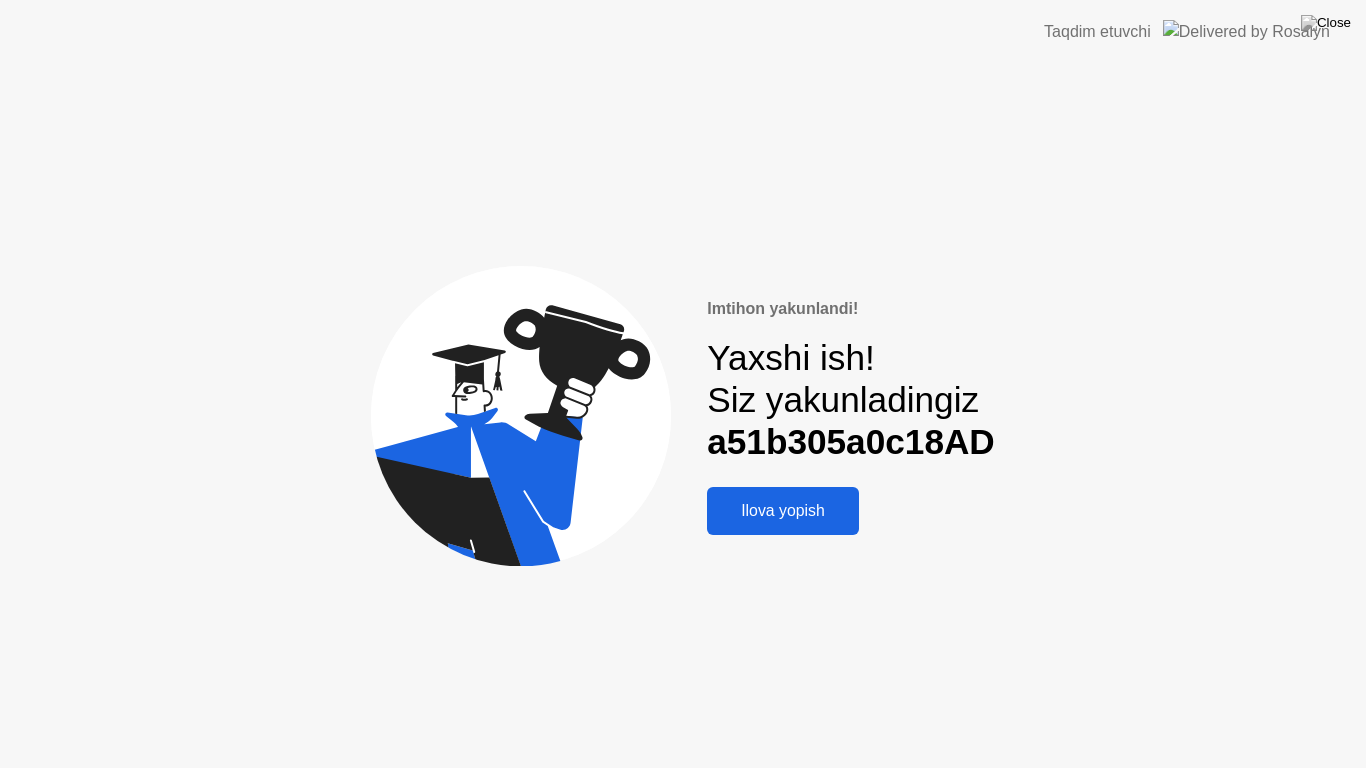 click on "Ilova yopish" 